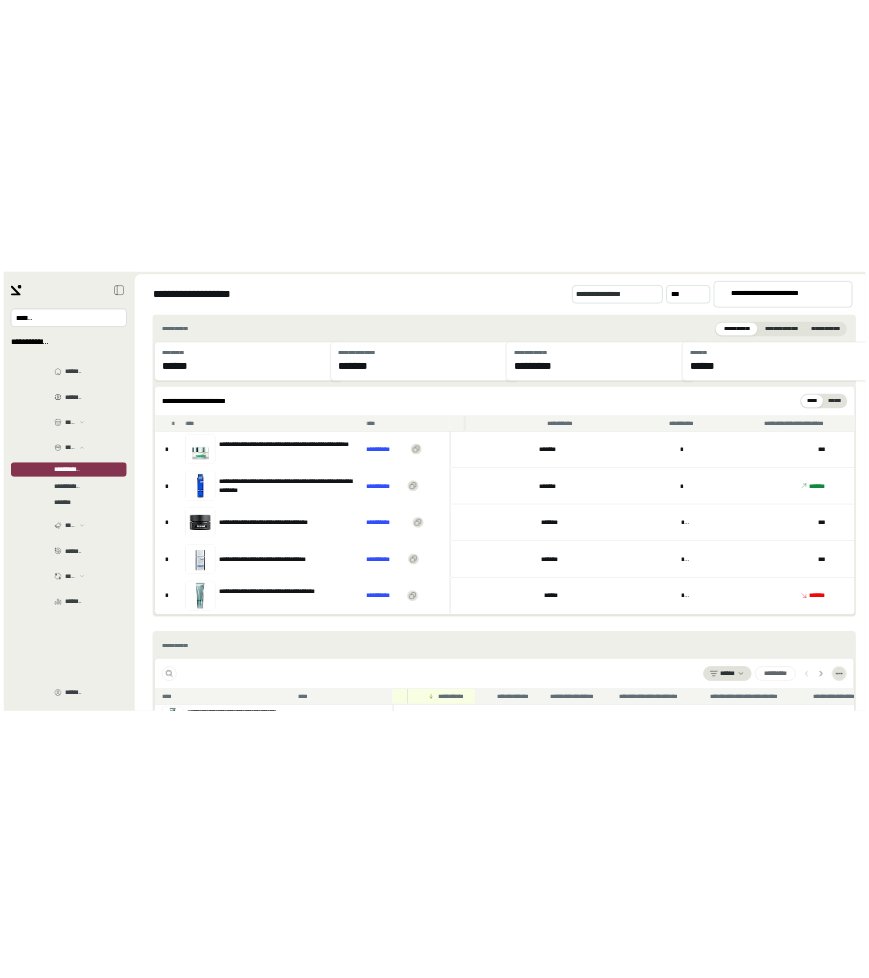 scroll, scrollTop: 0, scrollLeft: 0, axis: both 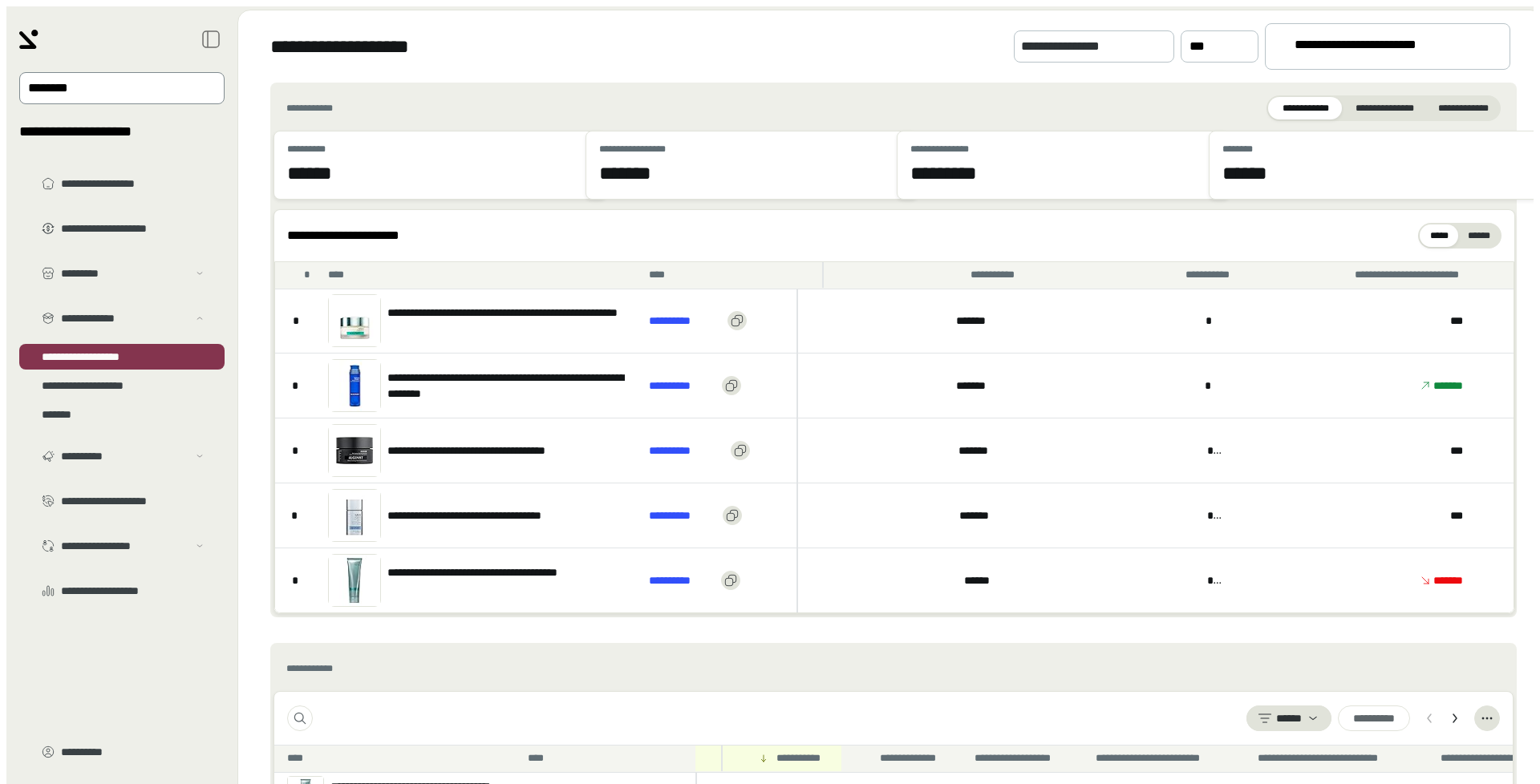 click at bounding box center [111, 88] 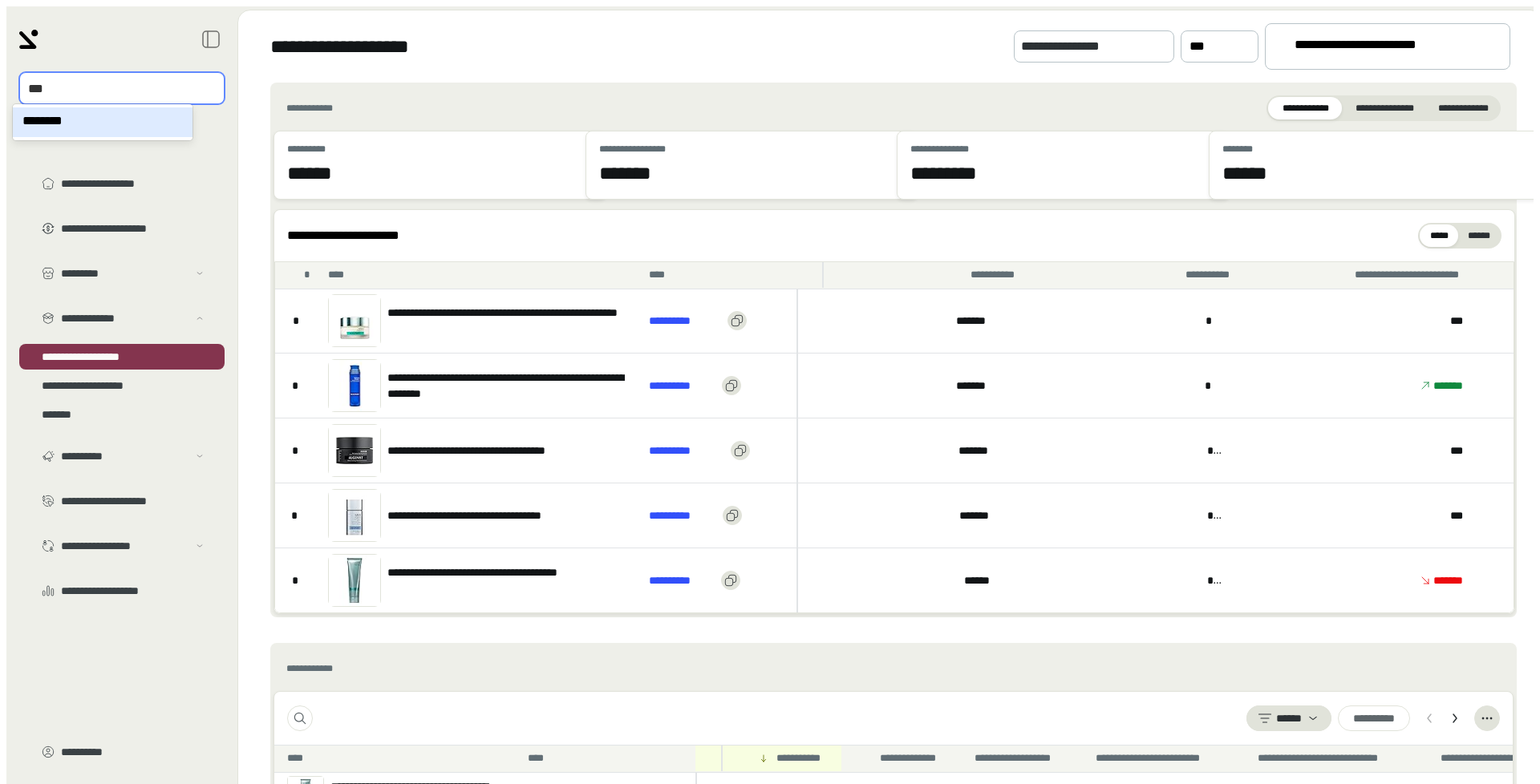 click on "********" at bounding box center [103, 122] 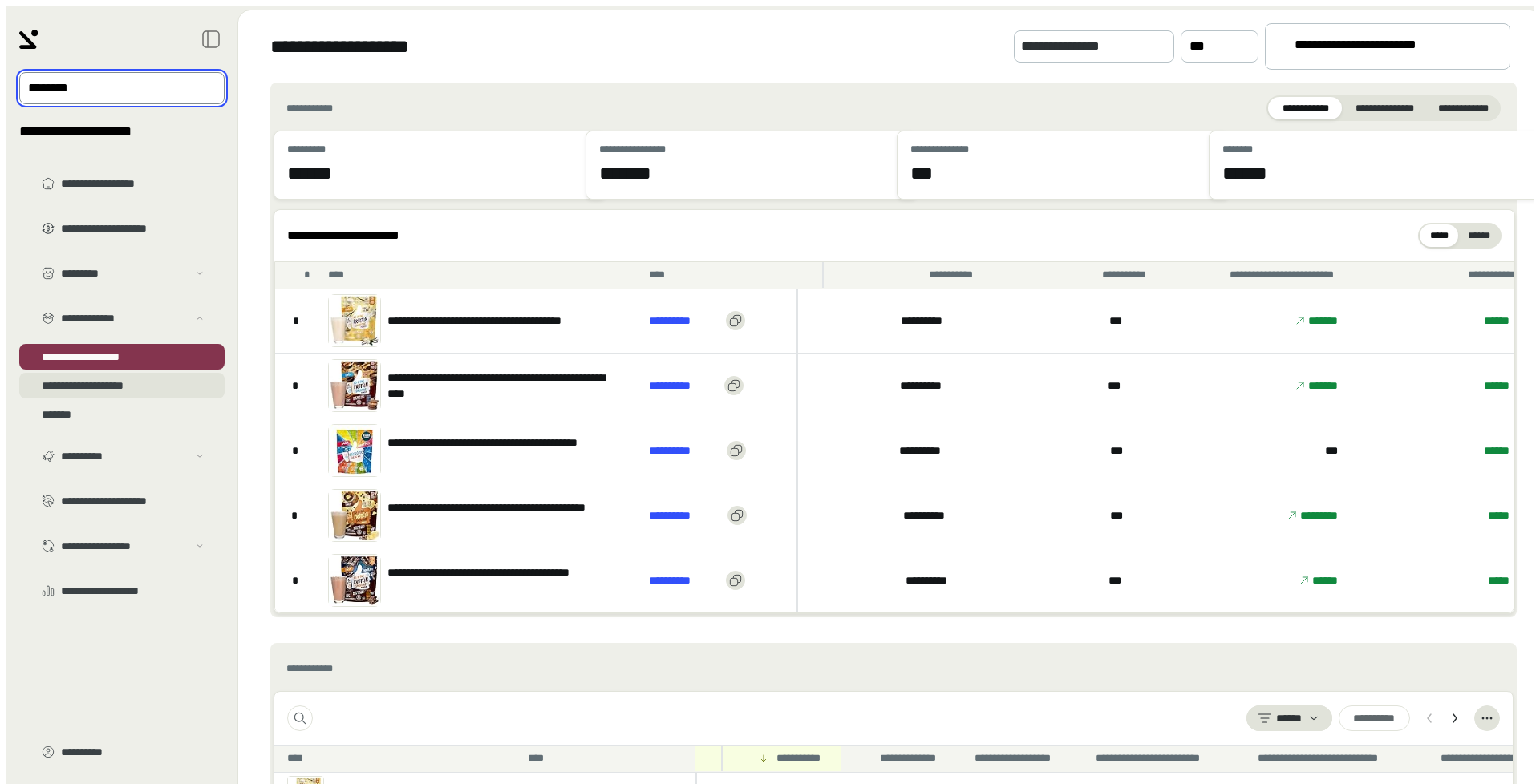 click on "**********" at bounding box center [122, 293] 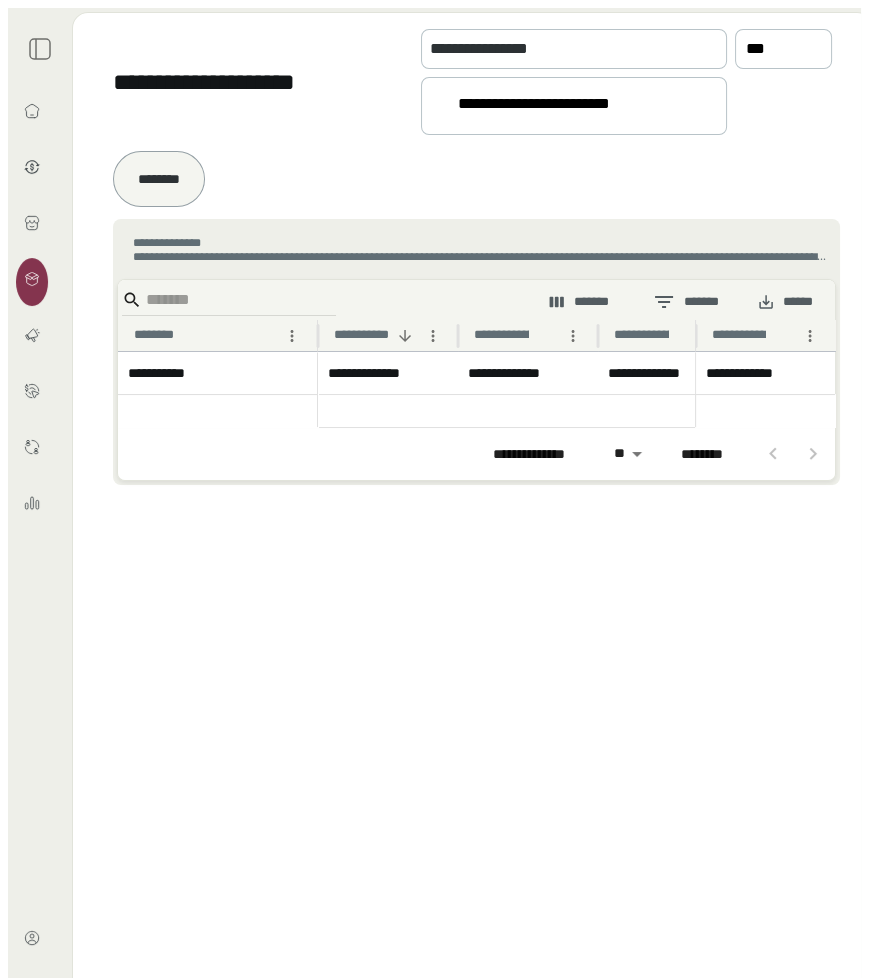 click on "**********" at bounding box center (565, 107) 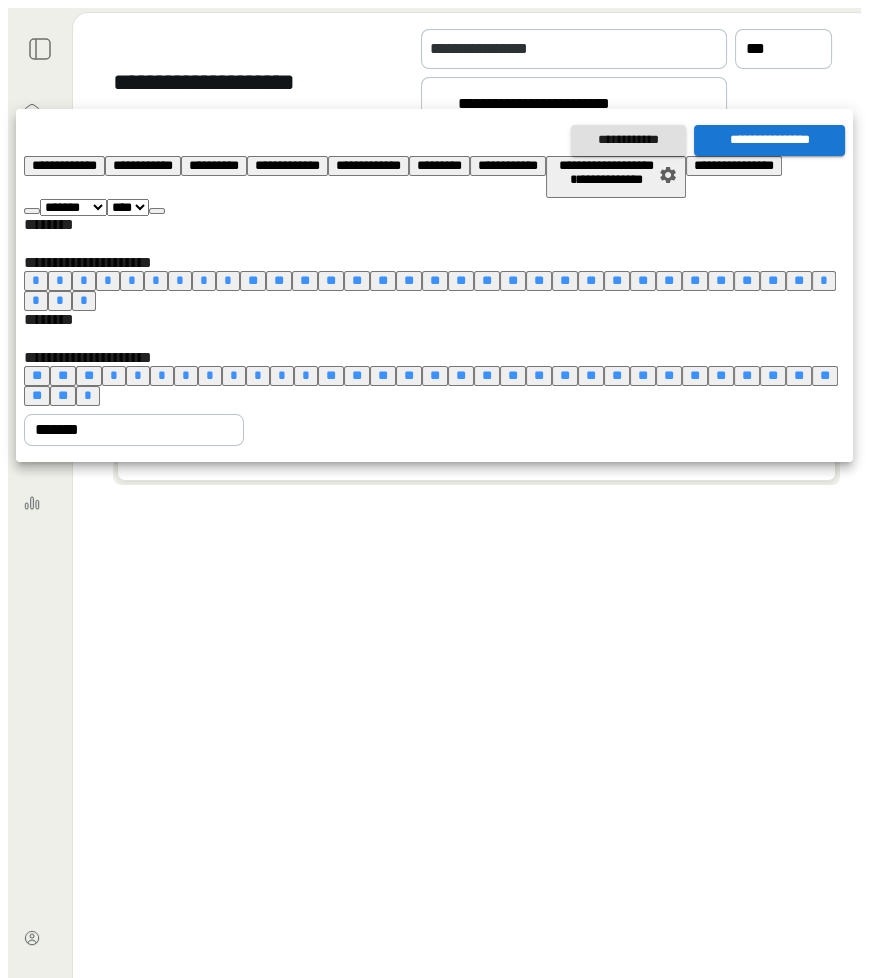 click at bounding box center (157, 211) 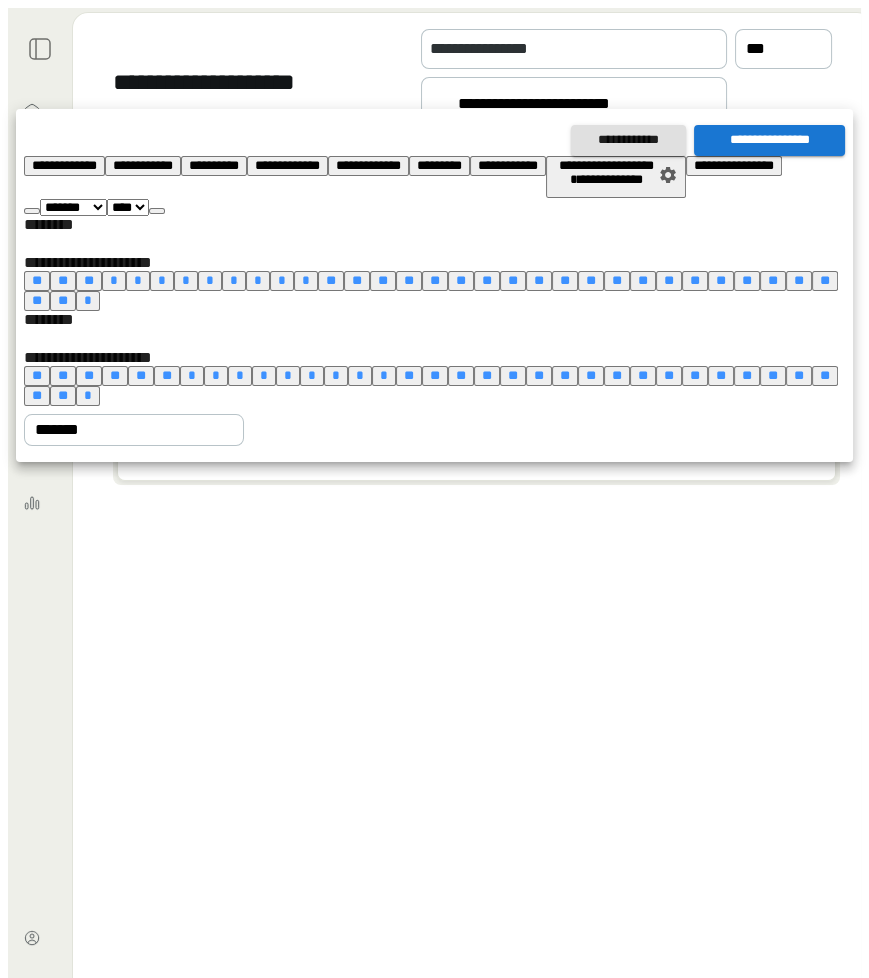 click at bounding box center [157, 211] 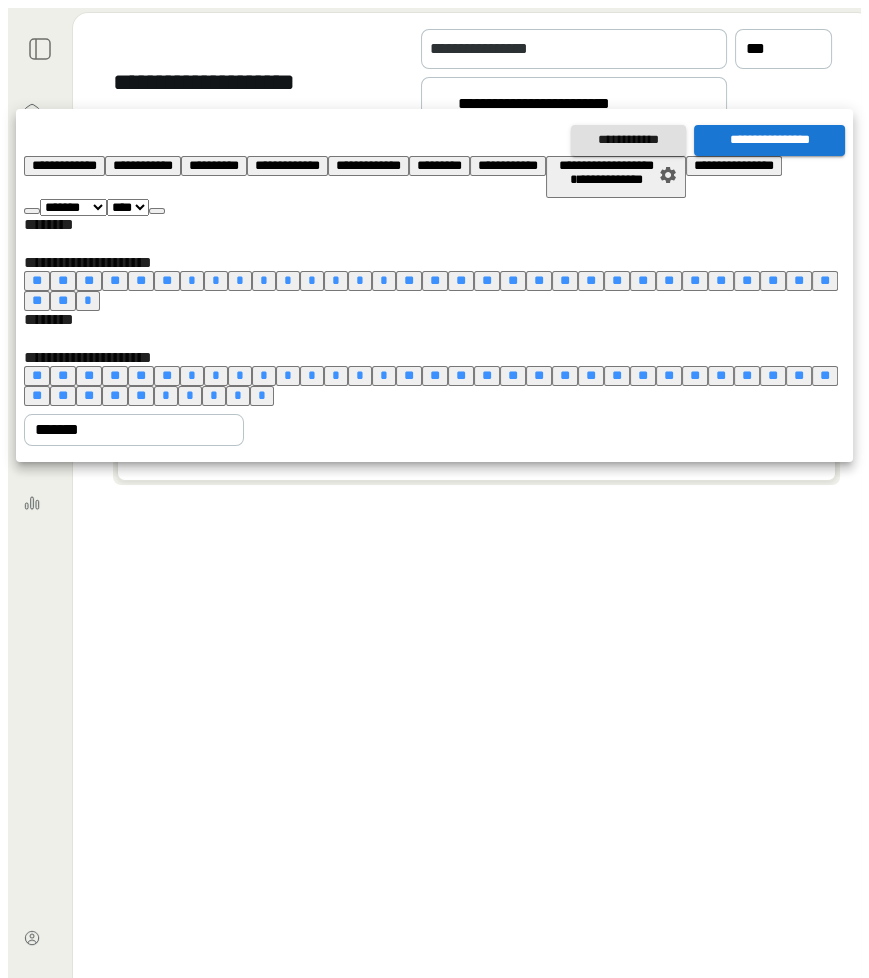 click at bounding box center (157, 211) 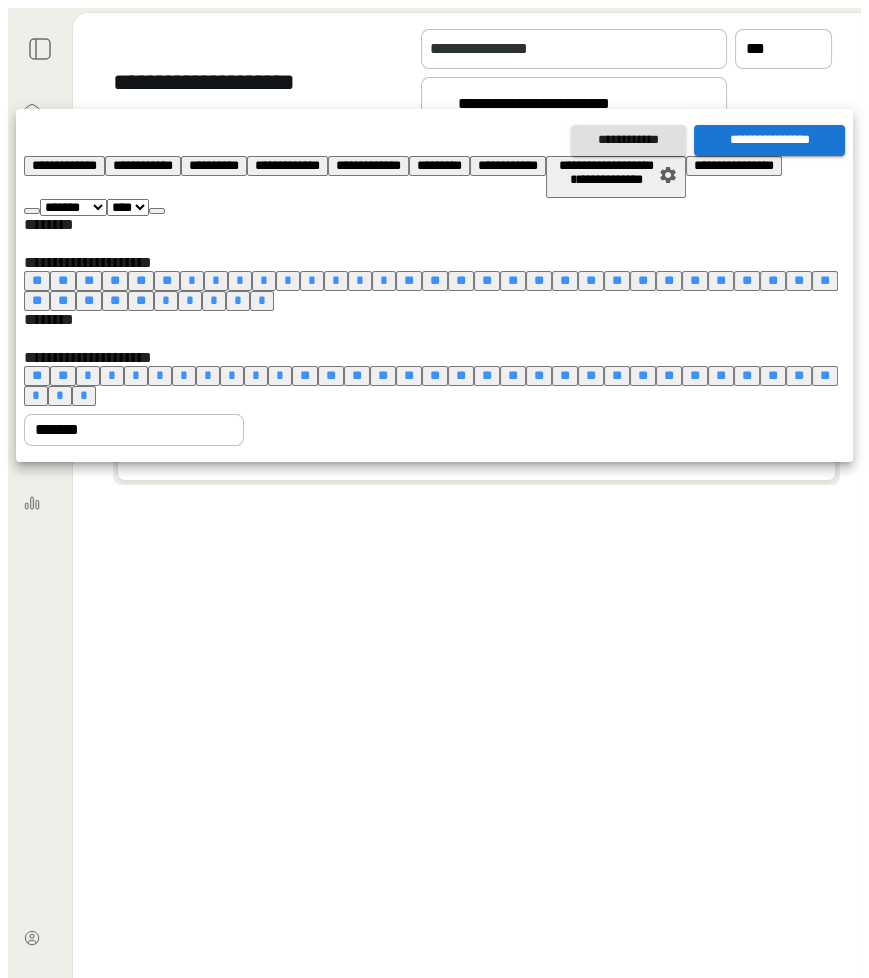 click at bounding box center (157, 211) 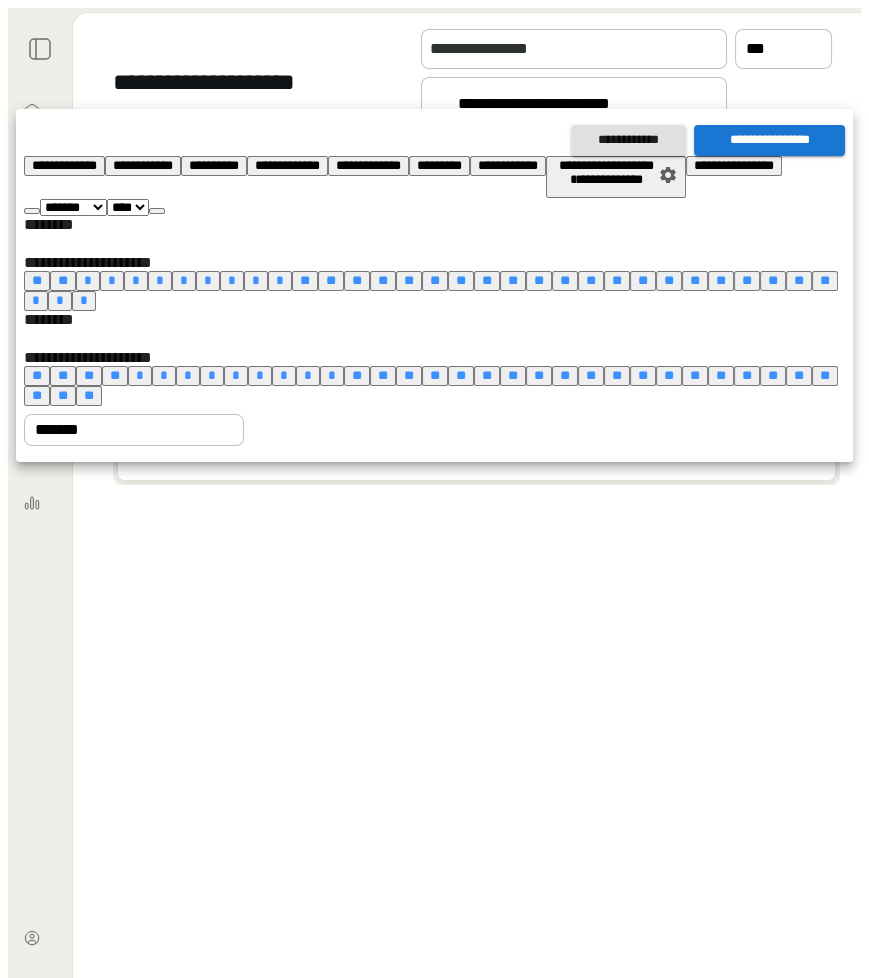 click at bounding box center [157, 211] 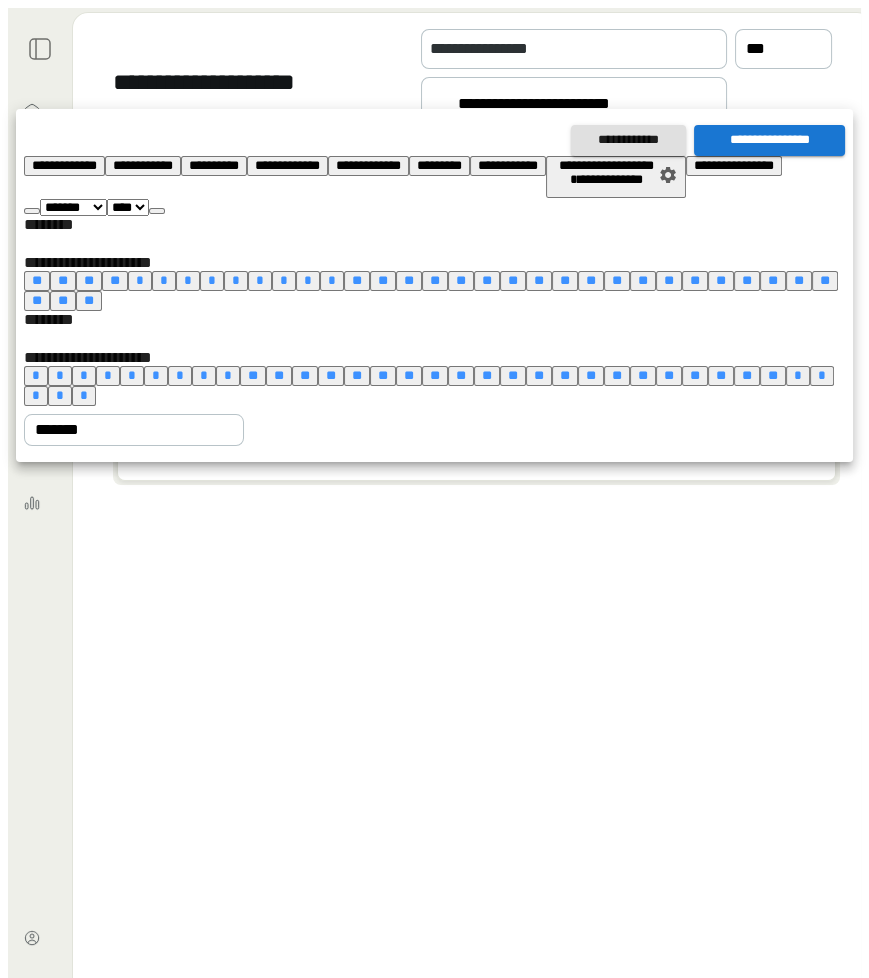 click on "*" at bounding box center (140, 280) 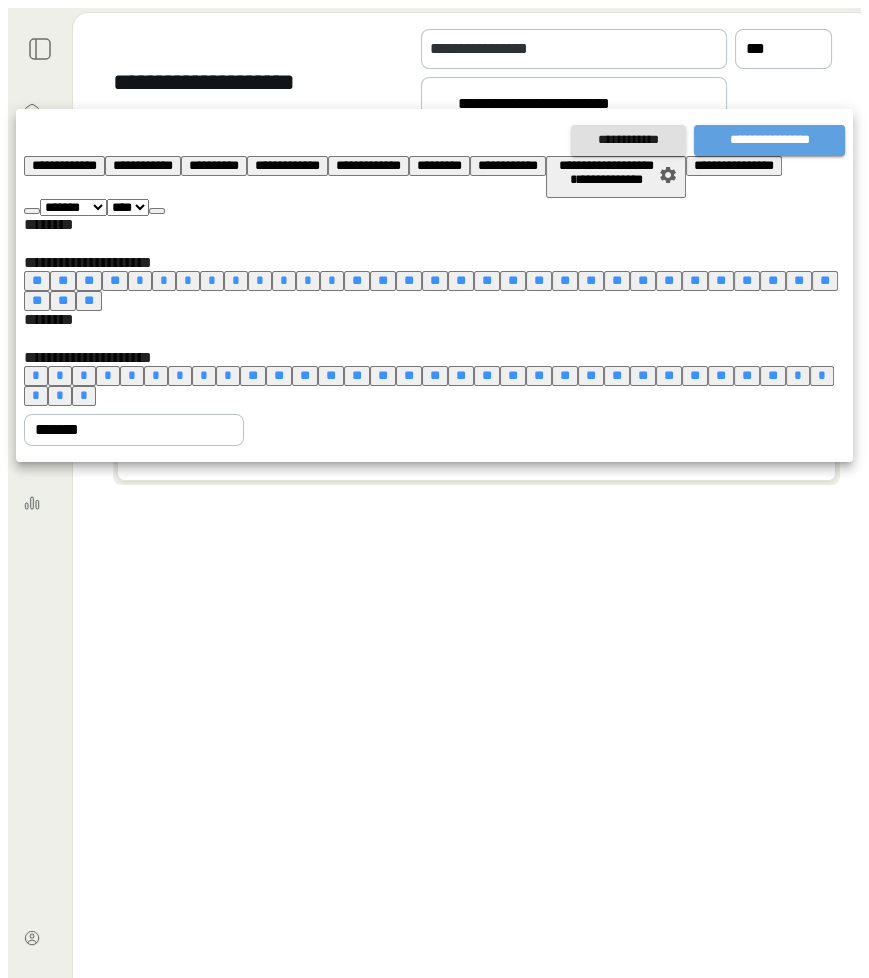 click on "**********" at bounding box center [769, 140] 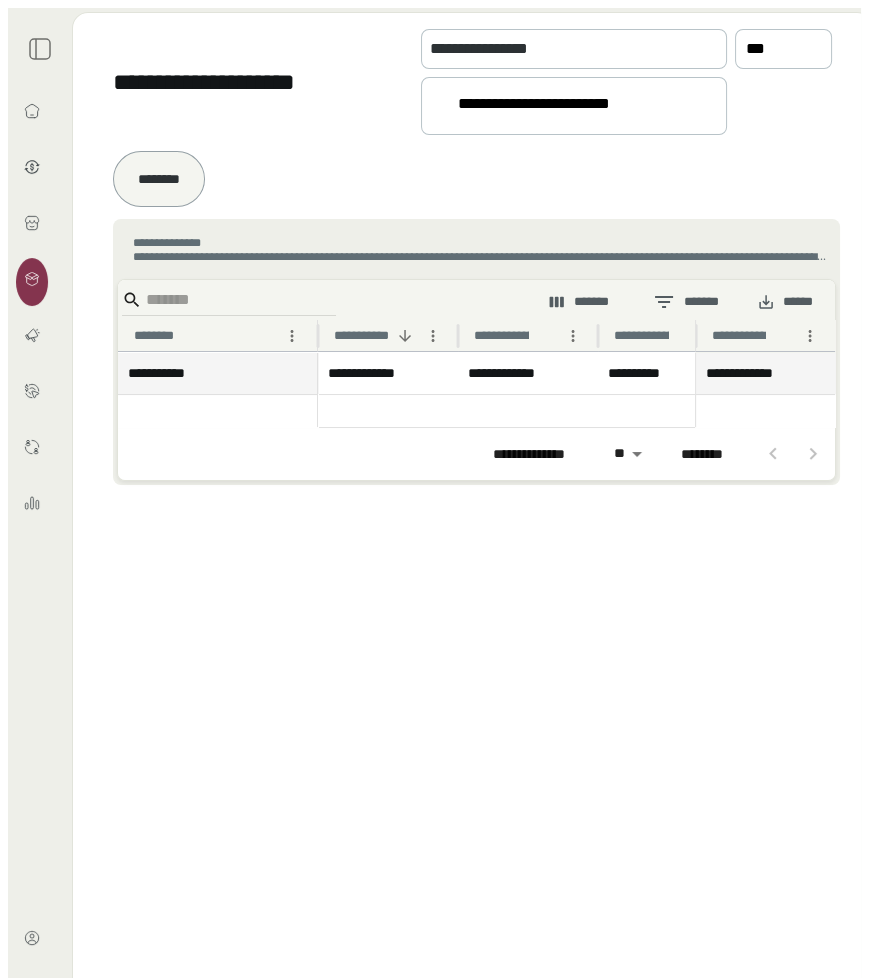 scroll, scrollTop: 0, scrollLeft: 23, axis: horizontal 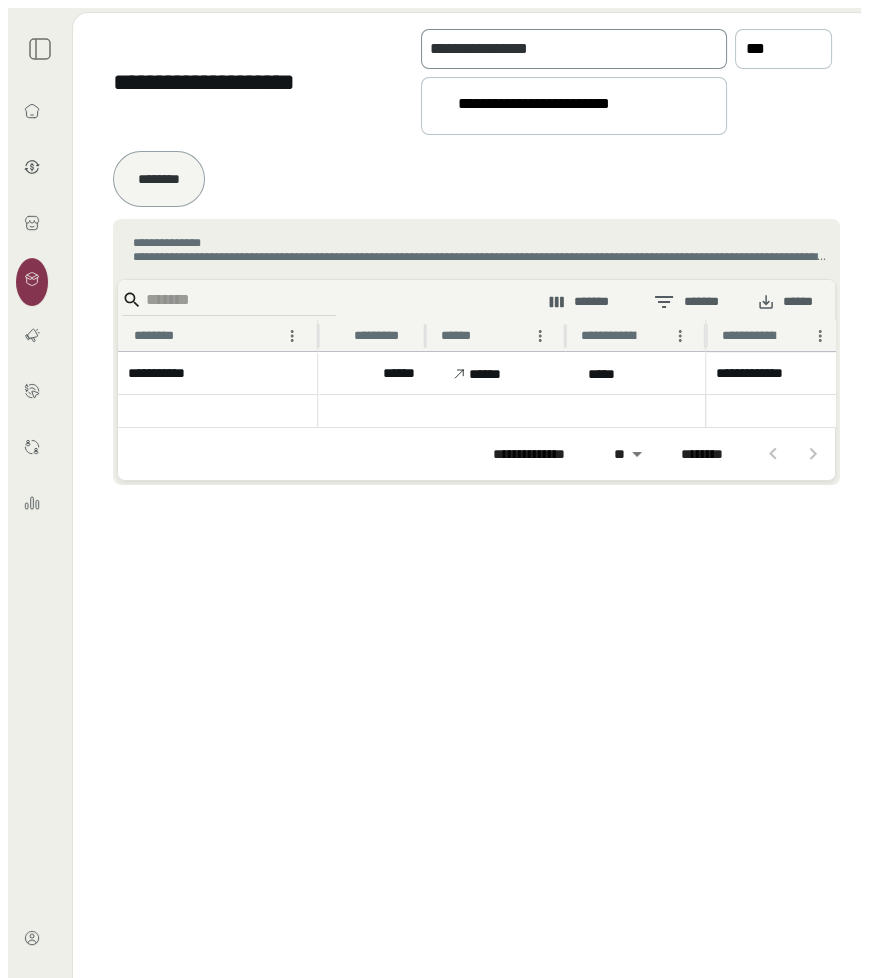 click on "**********" at bounding box center (574, 49) 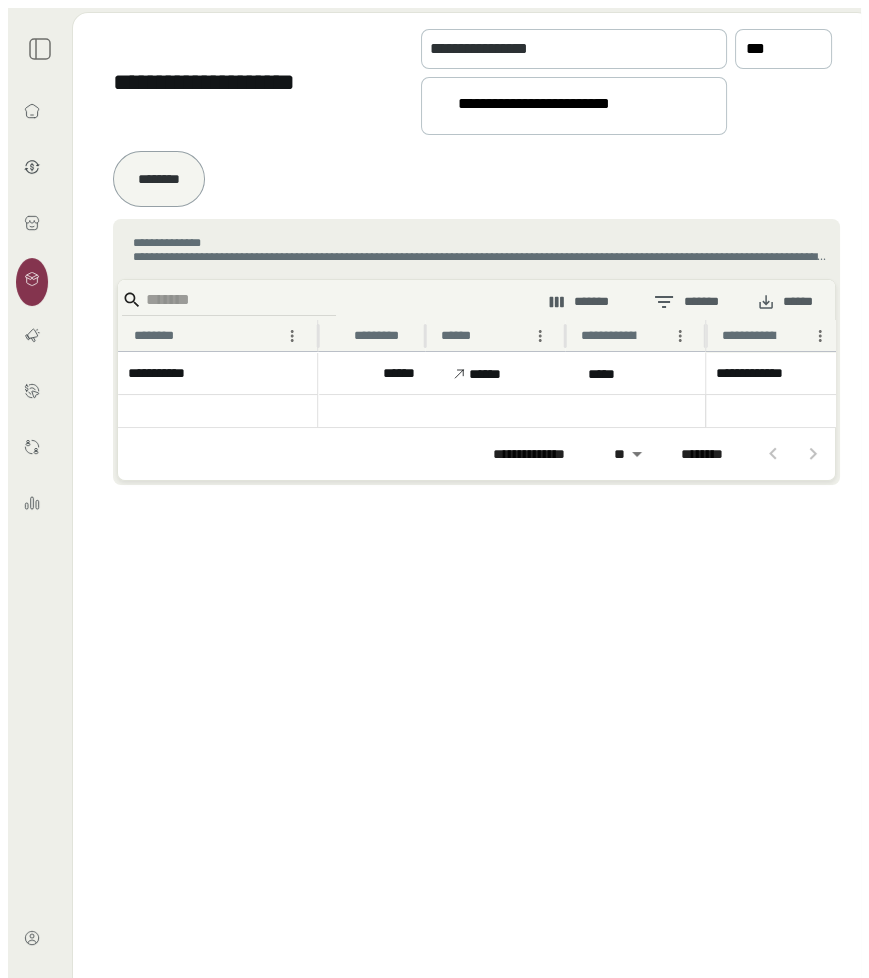 click on "**********" at bounding box center [565, 107] 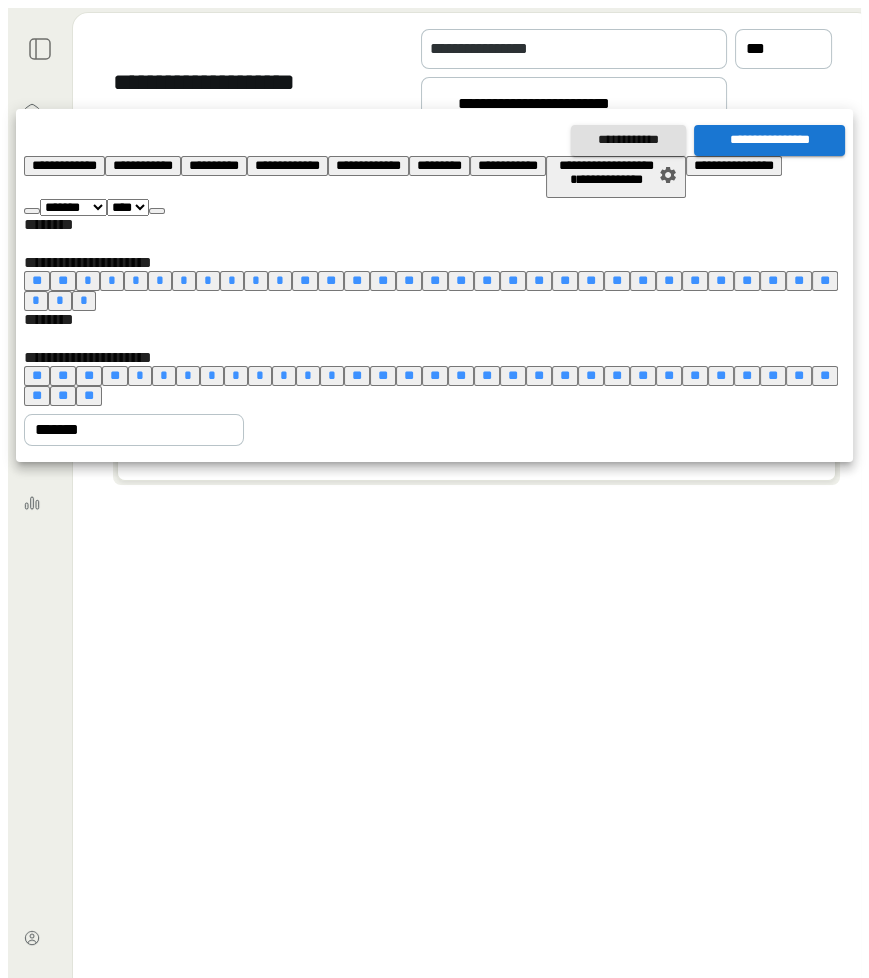 click at bounding box center [157, 211] 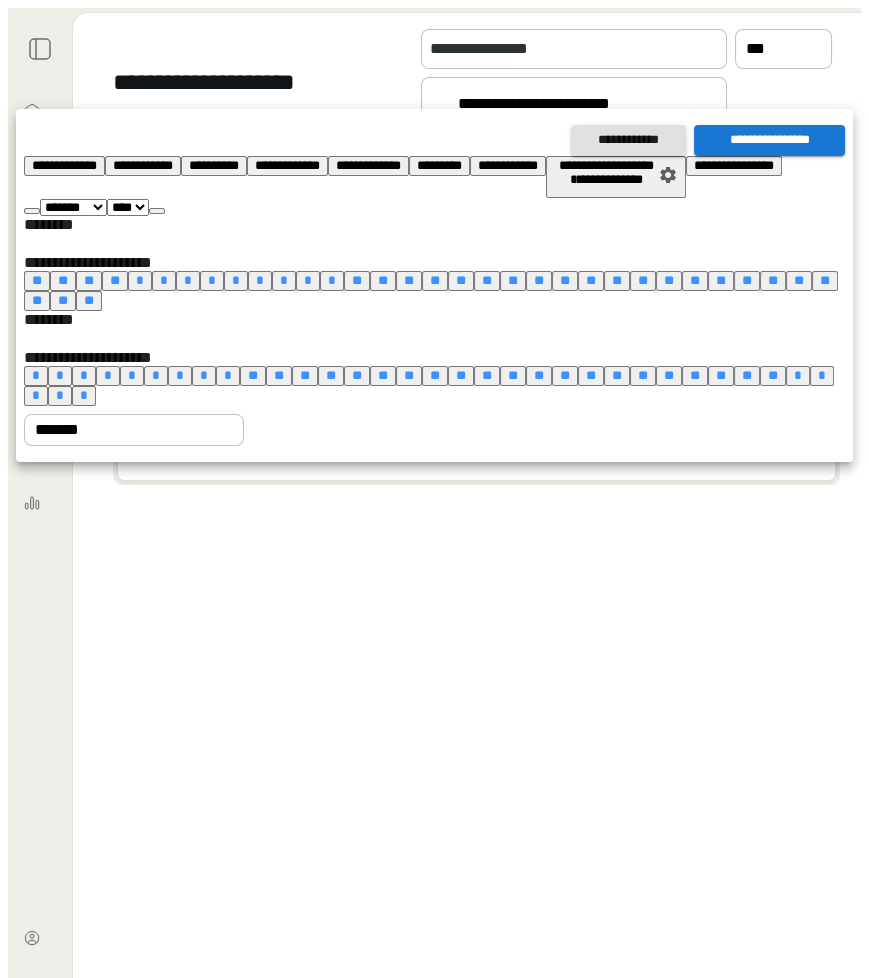 click at bounding box center (32, 211) 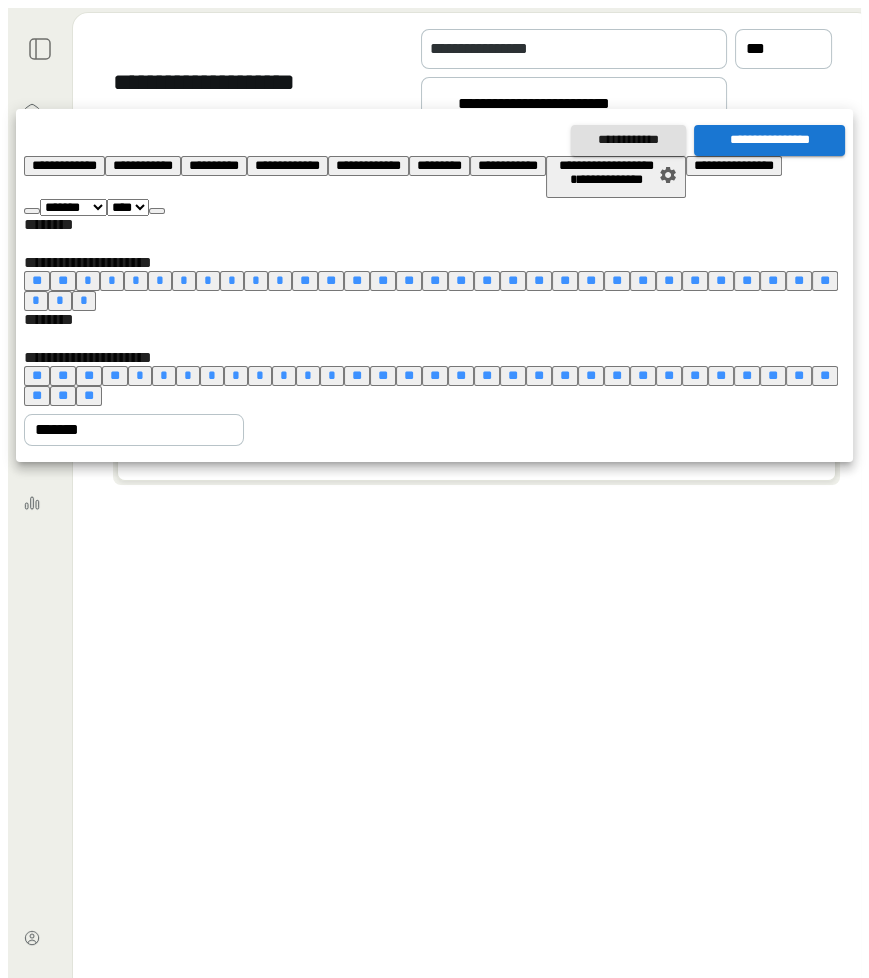 click at bounding box center [157, 211] 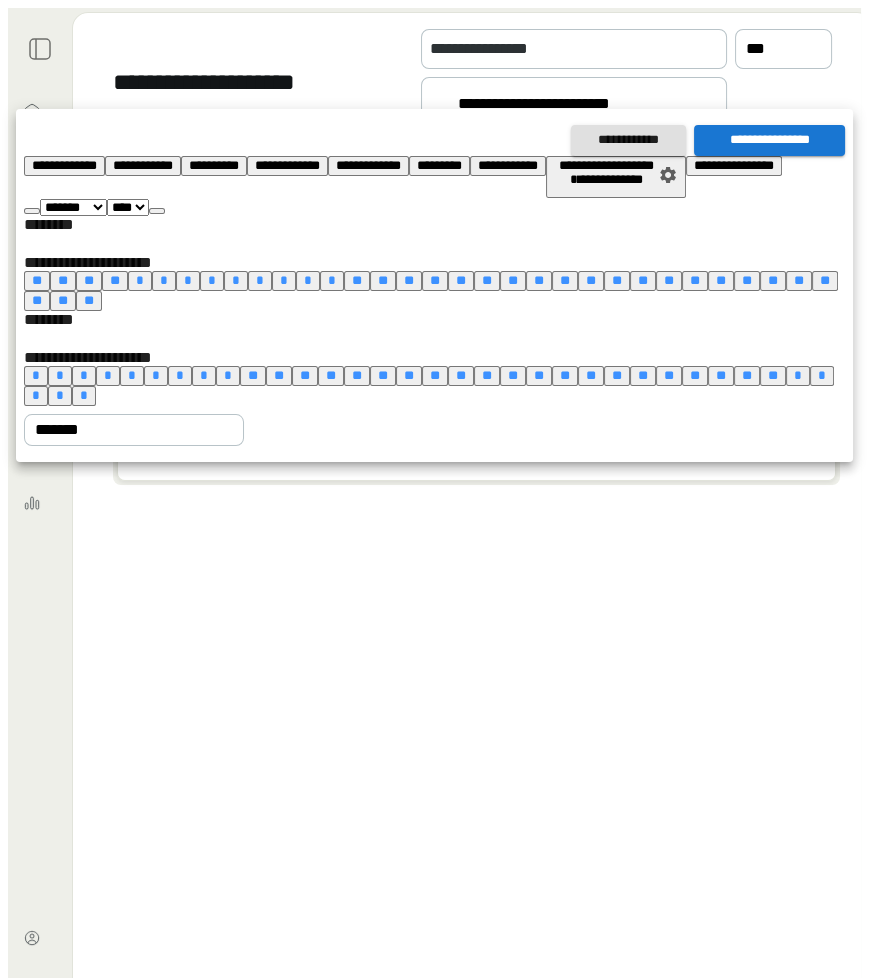 click on "*" at bounding box center [36, 375] 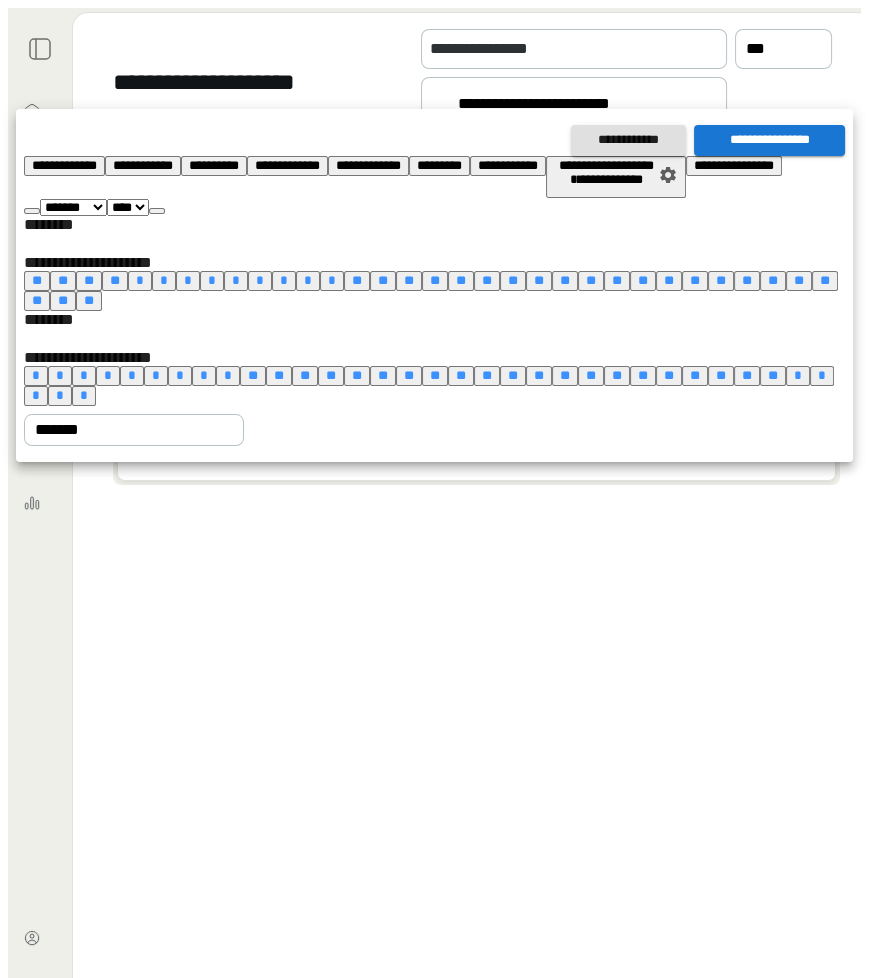 click on "**" at bounding box center [773, 375] 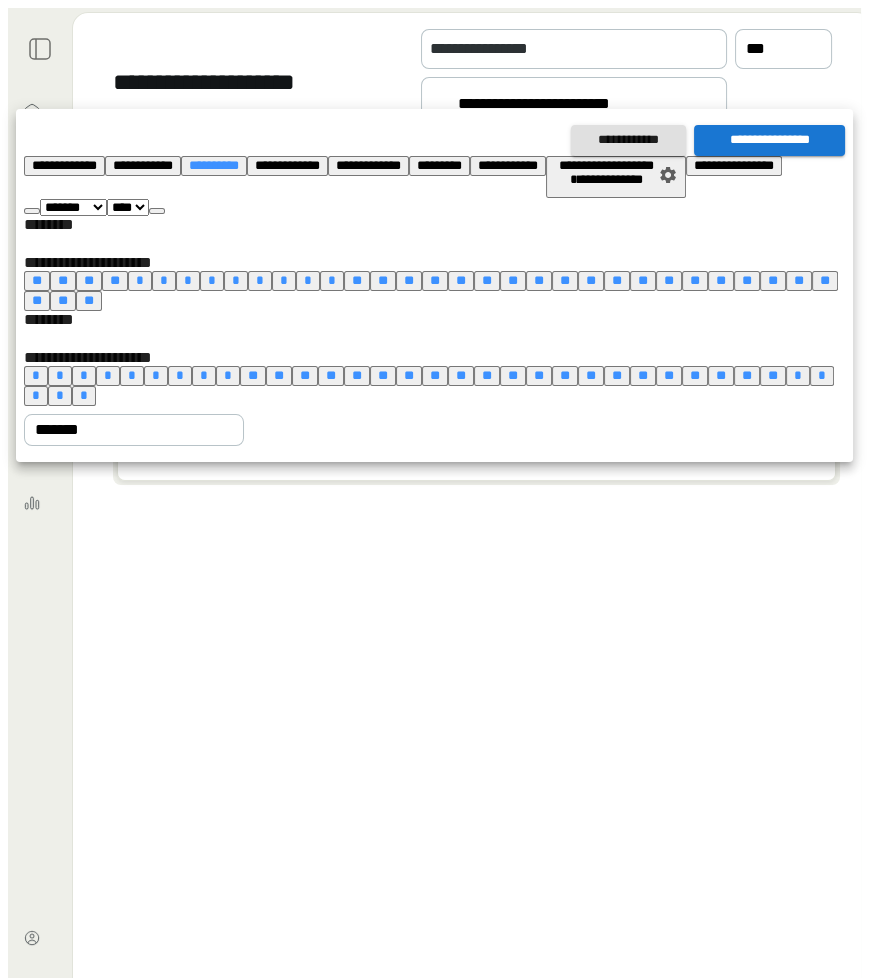 click on "******* ******** ***** ***** *** **** **** ****** ********* ******* ******** ********" at bounding box center [73, 207] 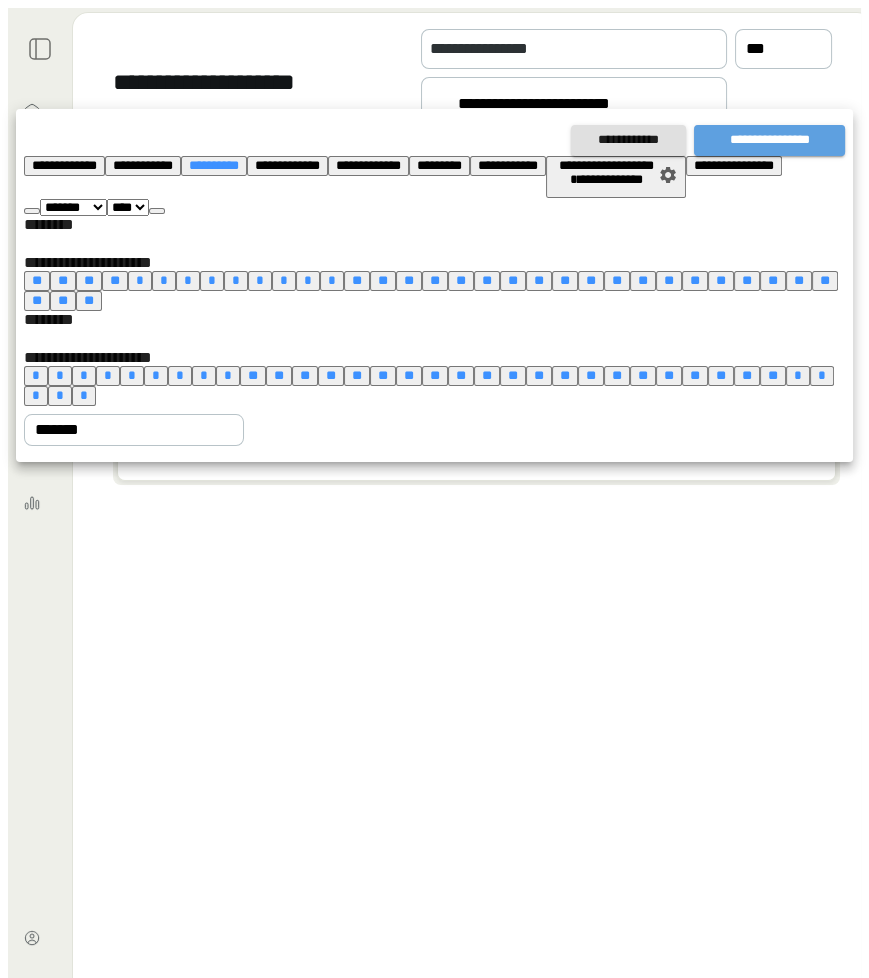 click on "**********" at bounding box center [769, 140] 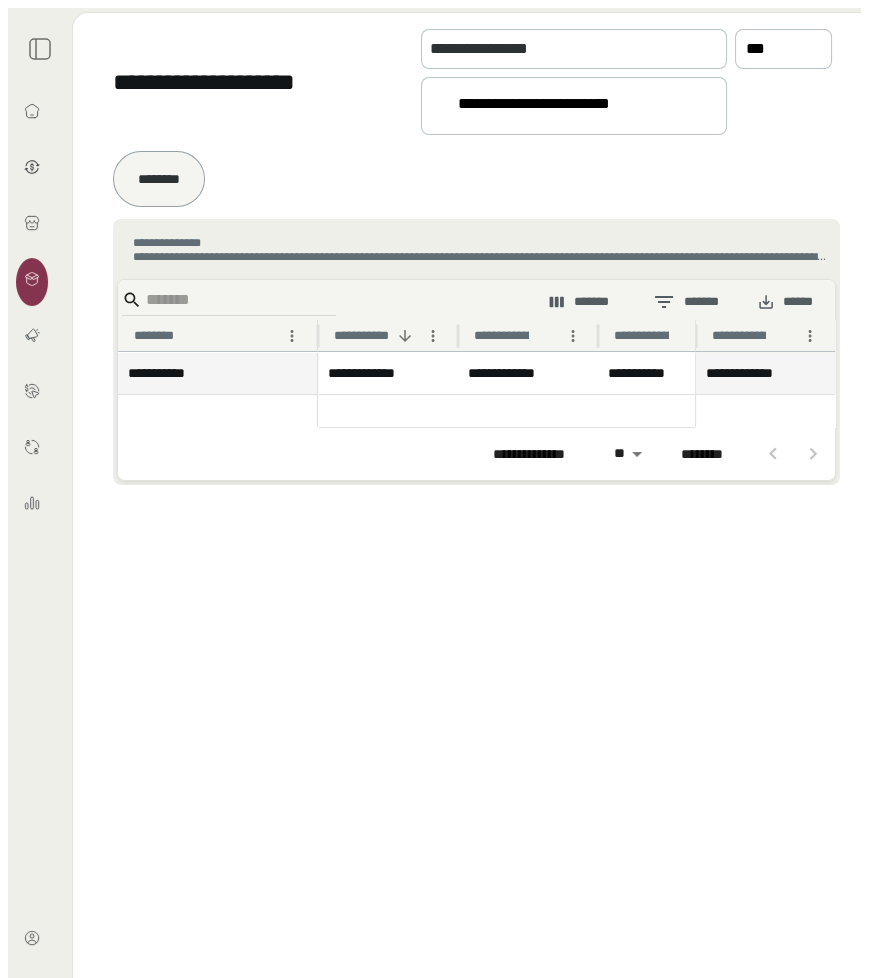 click on "**********" at bounding box center (668, 373) 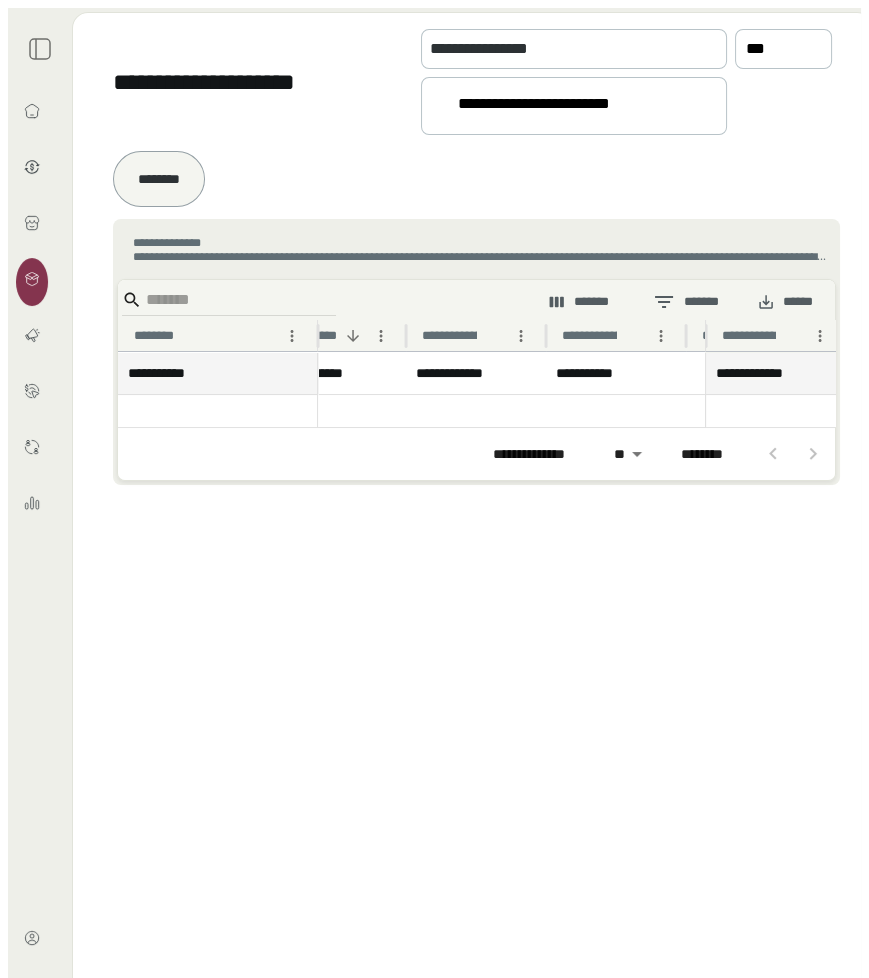 scroll, scrollTop: 0, scrollLeft: 63, axis: horizontal 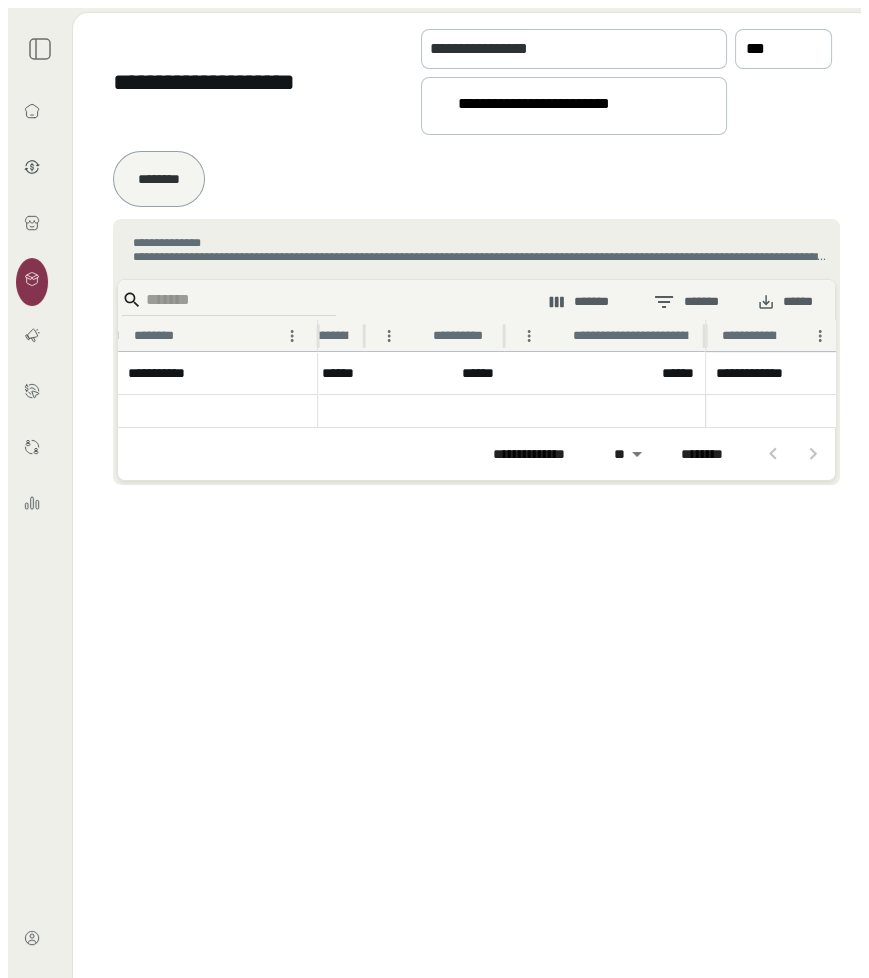 click on "**********" at bounding box center (565, 107) 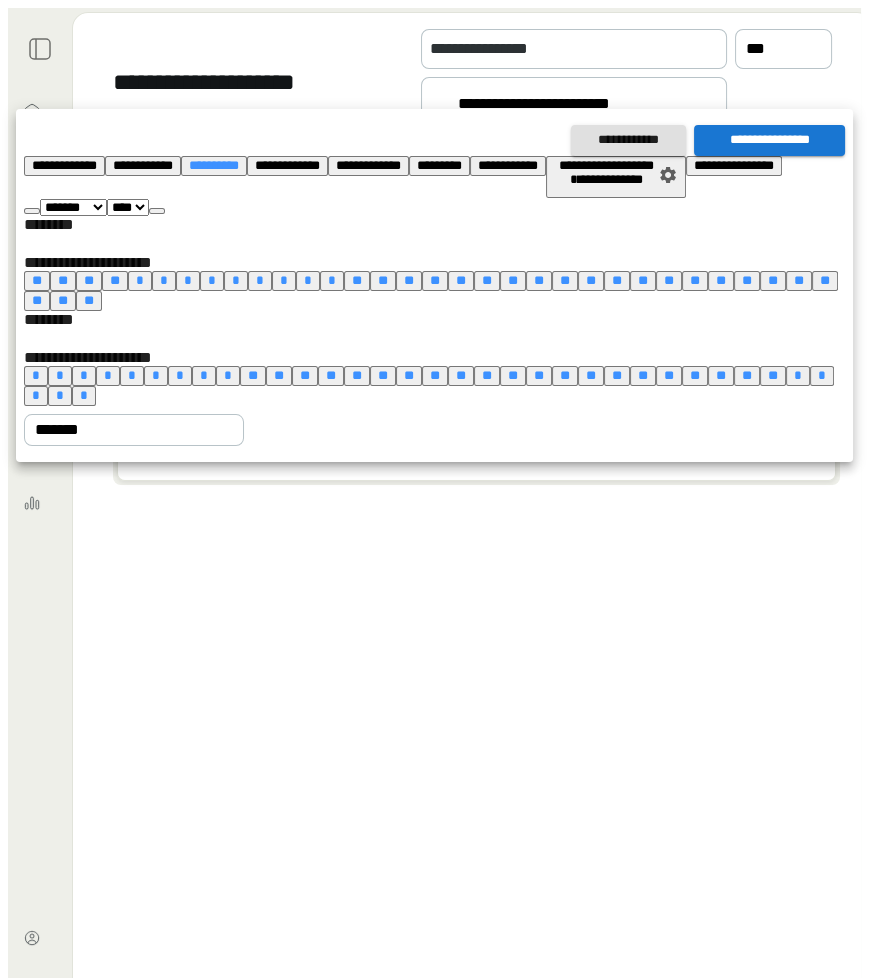 click at bounding box center [157, 211] 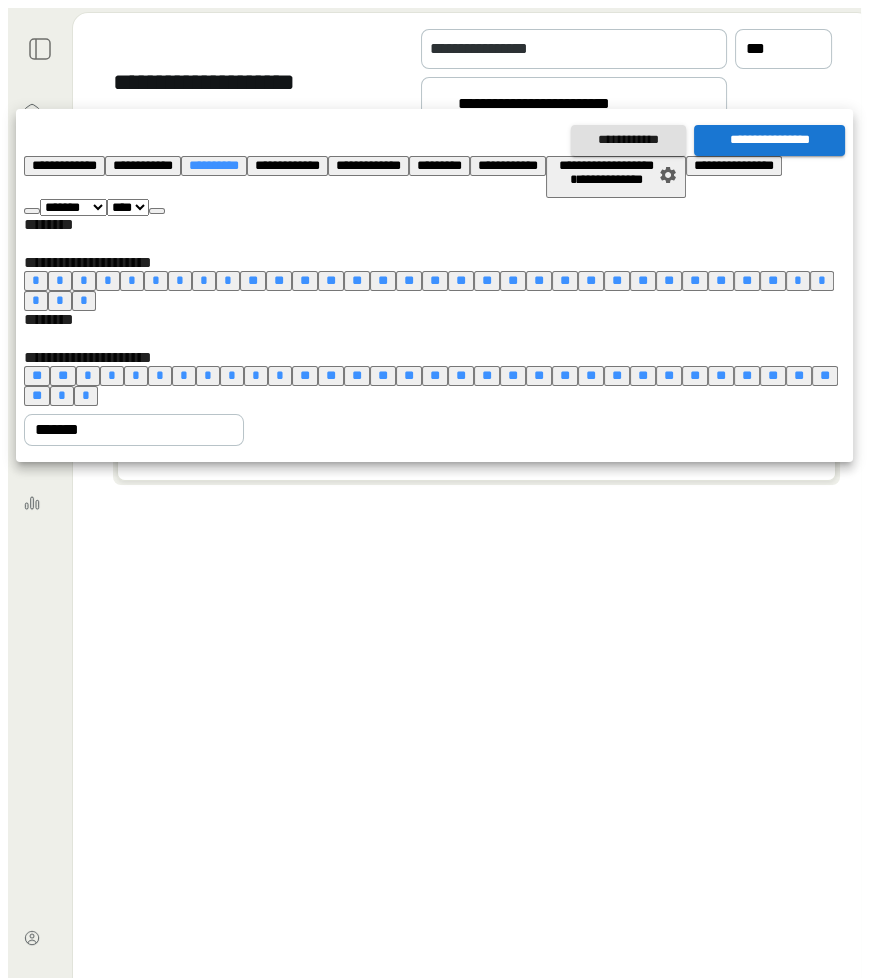 click on "*" at bounding box center [36, 280] 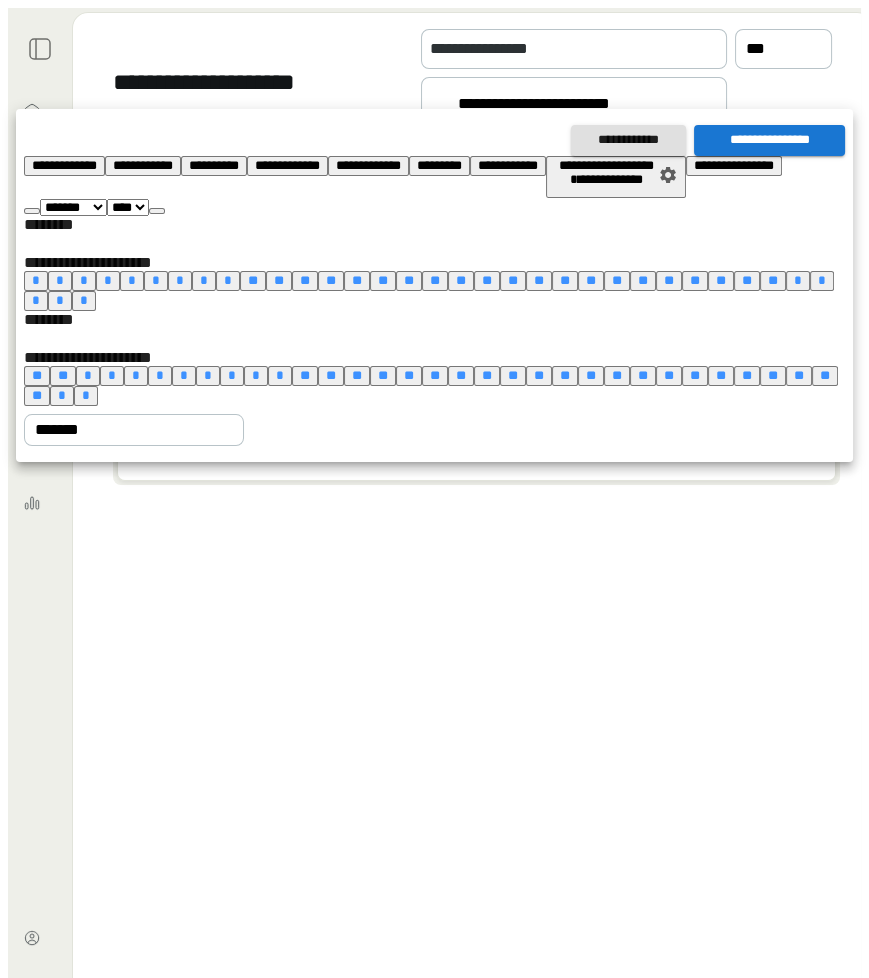 click on "**" at bounding box center (773, 280) 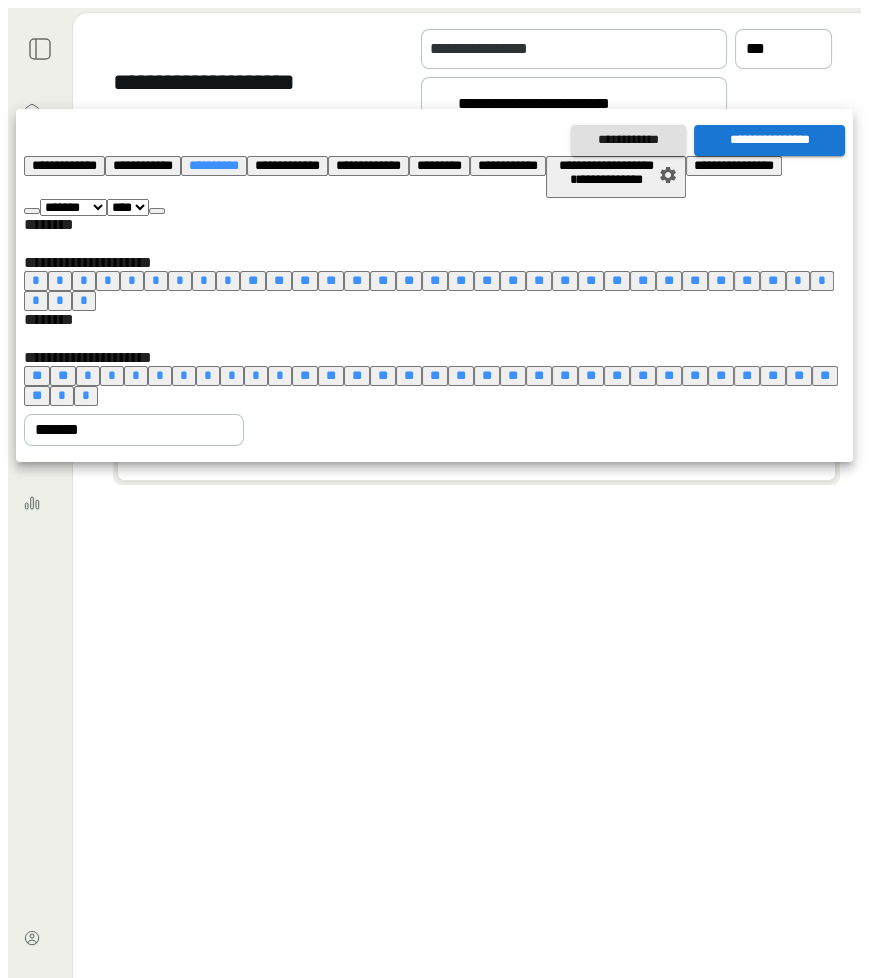 click on "**********" at bounding box center [769, 140] 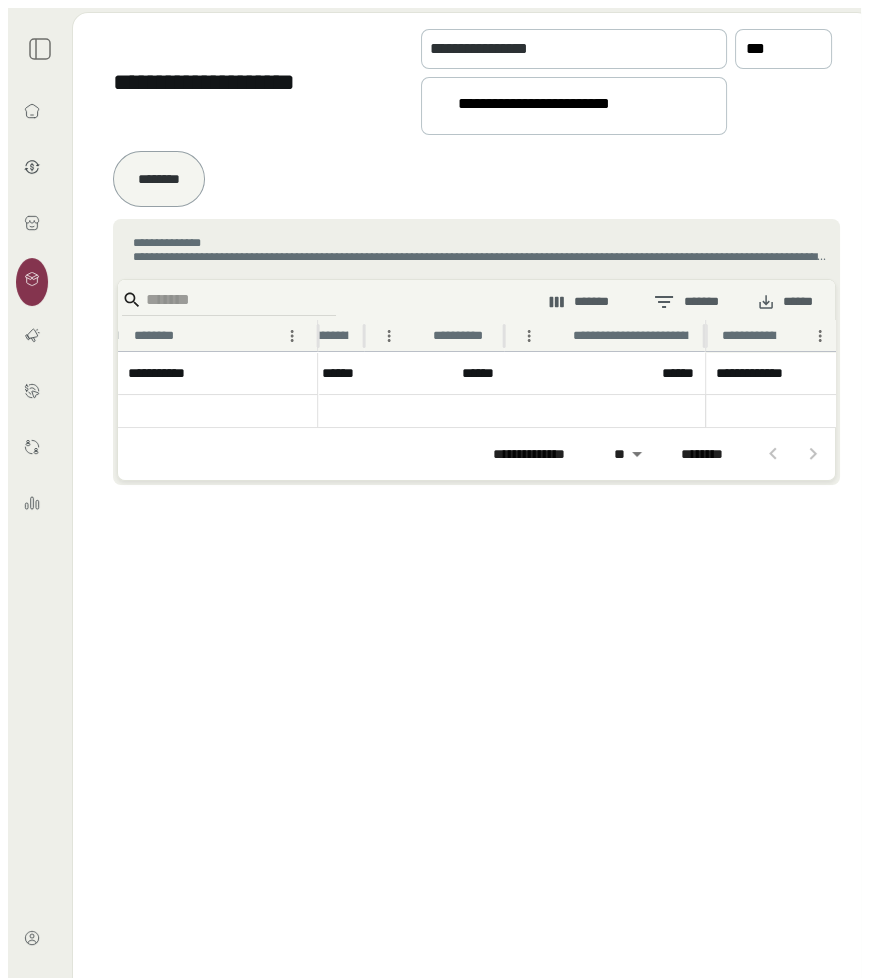 click on "**********" at bounding box center (565, 107) 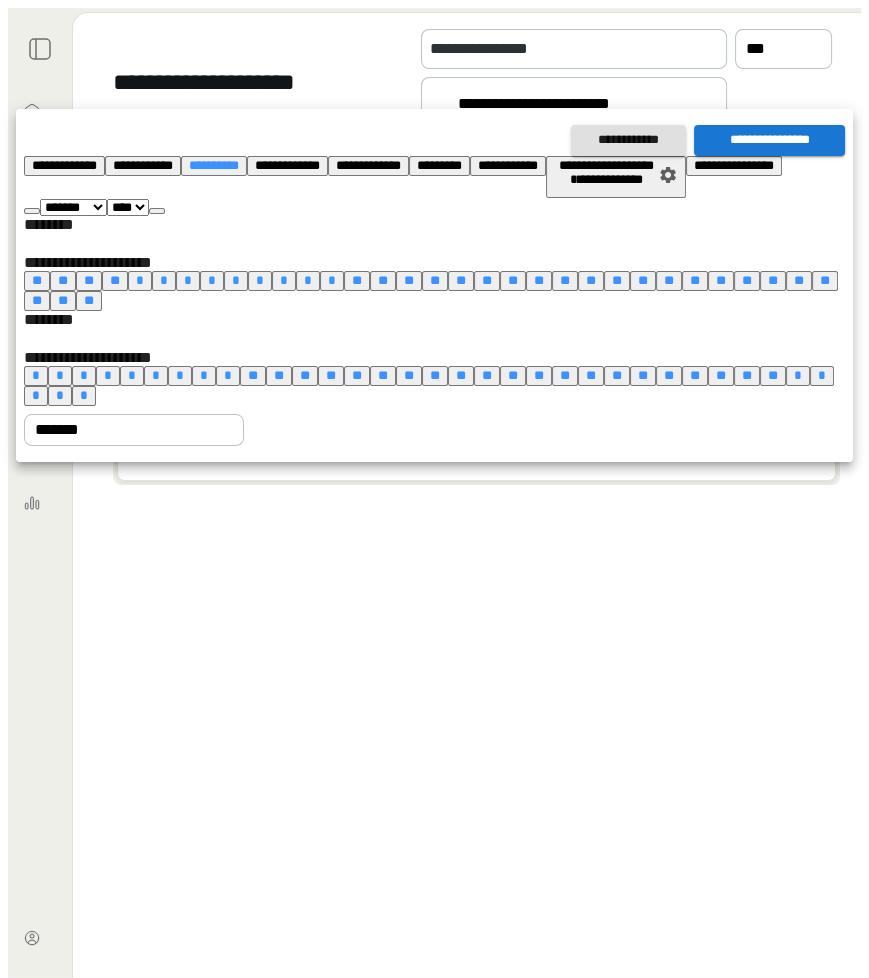 click at bounding box center (32, 211) 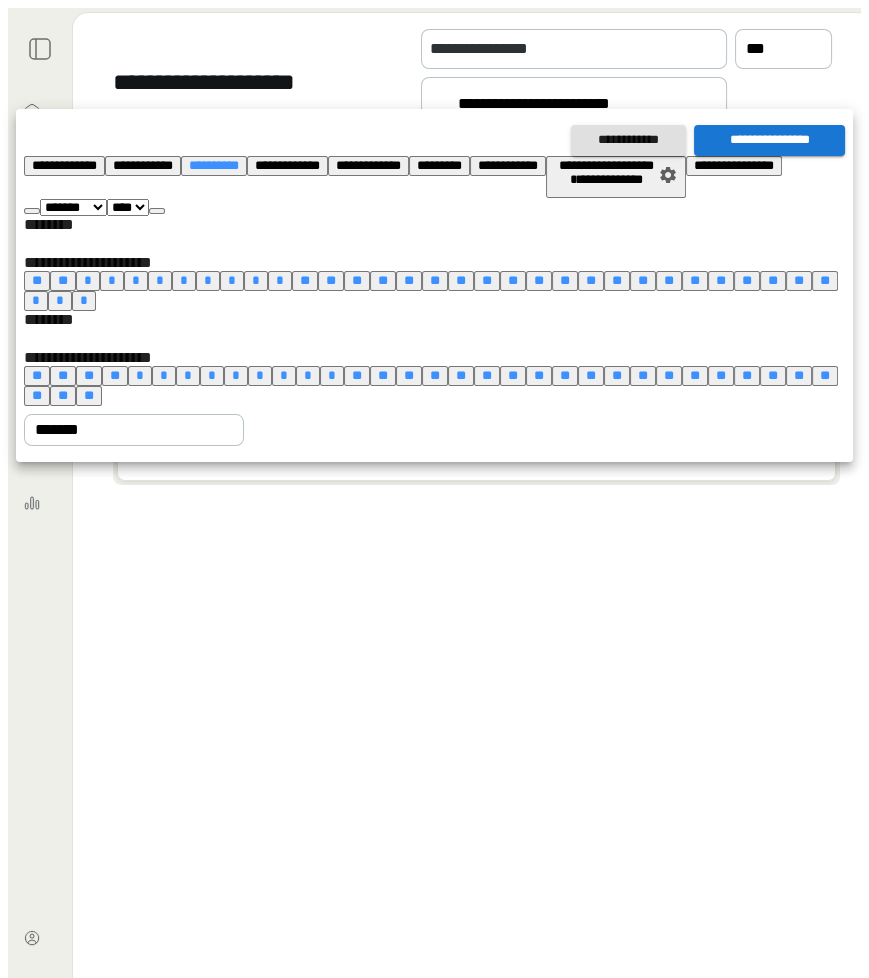 click at bounding box center (32, 211) 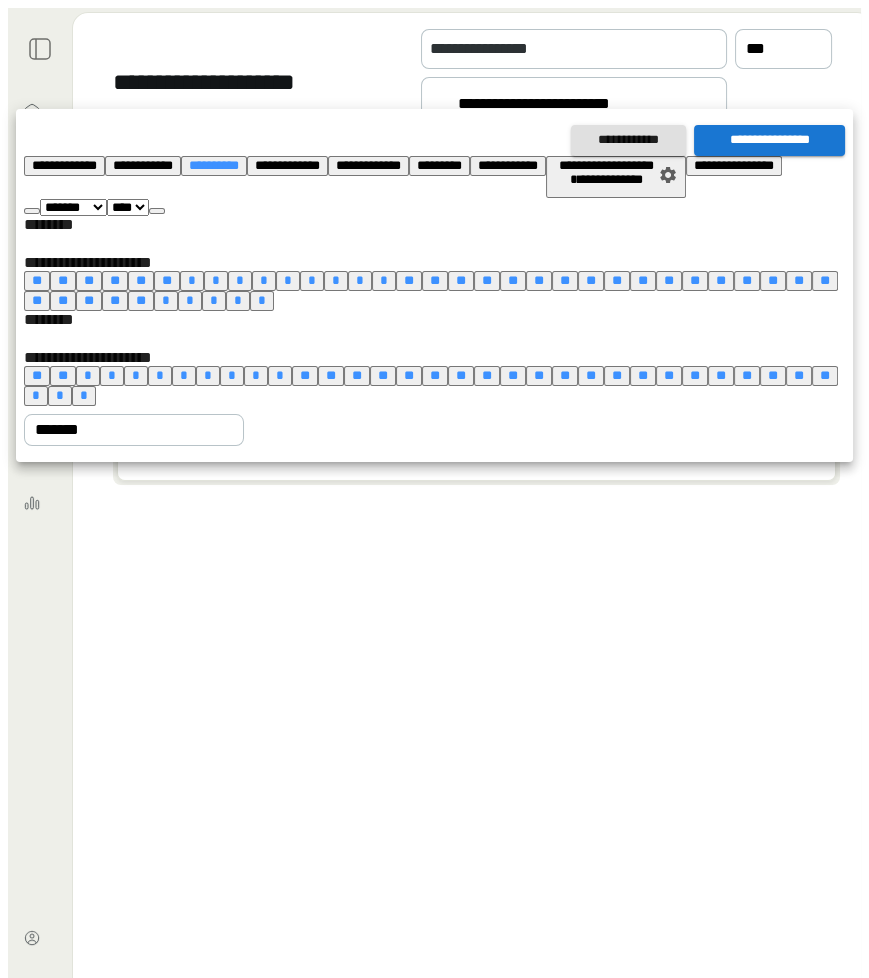click at bounding box center [32, 211] 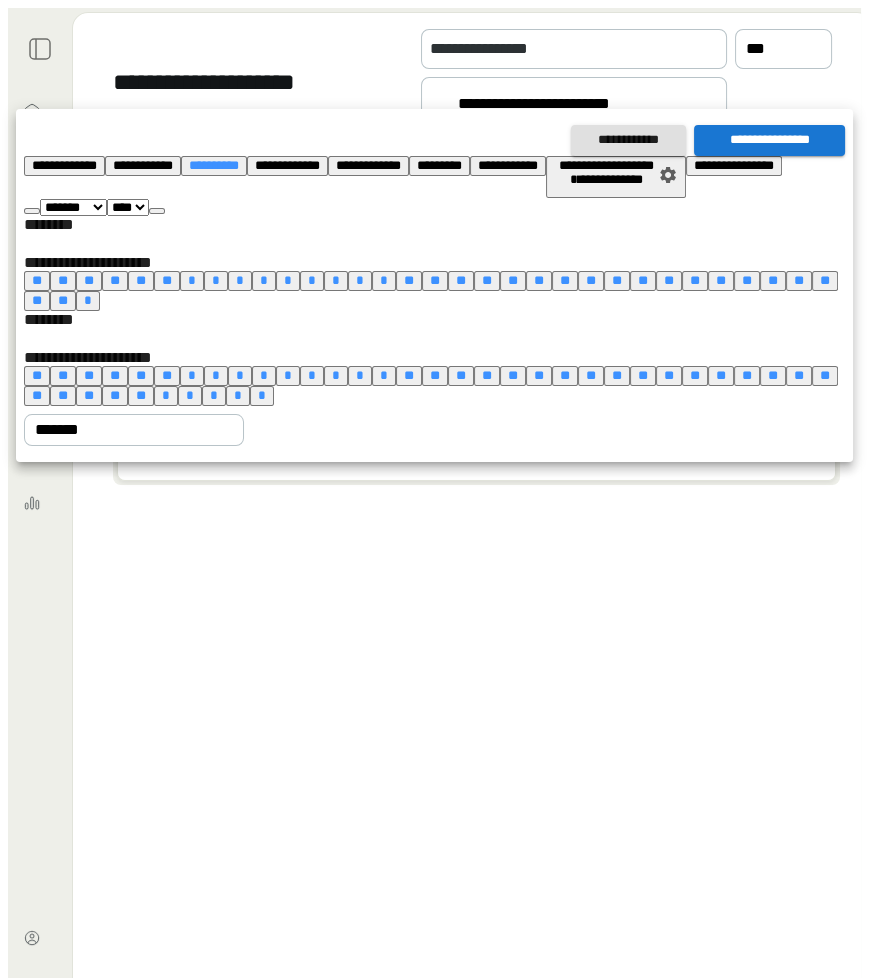 click at bounding box center [32, 211] 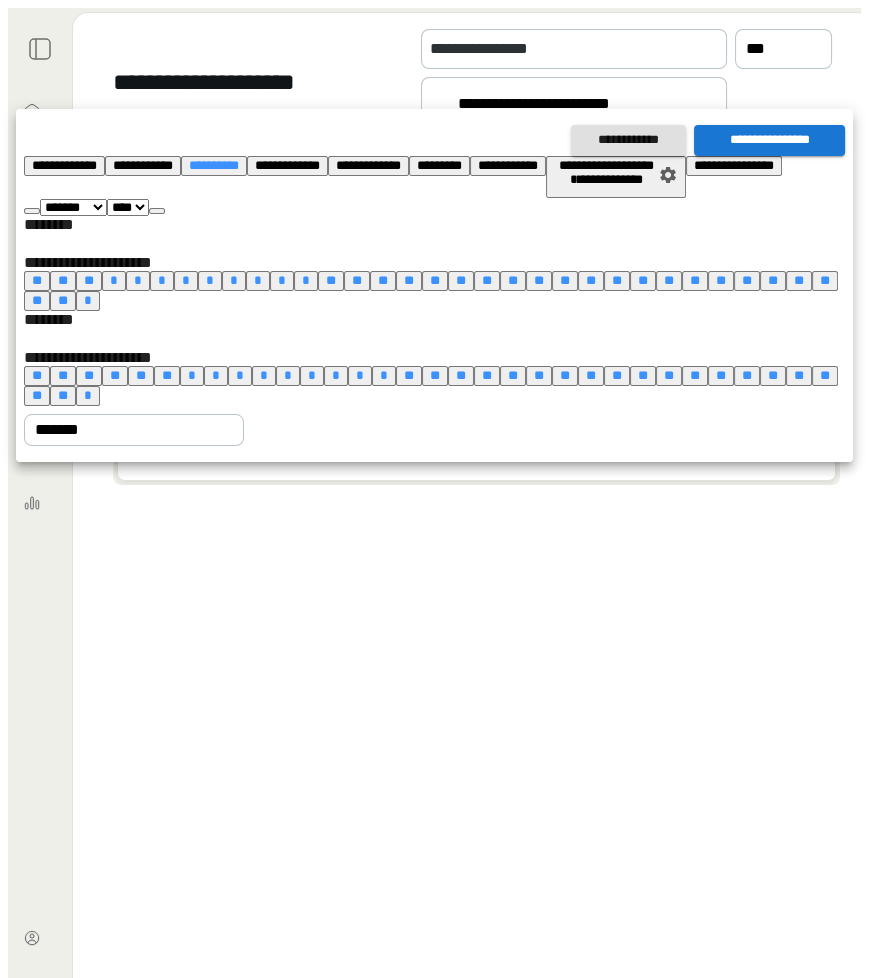 click at bounding box center [32, 211] 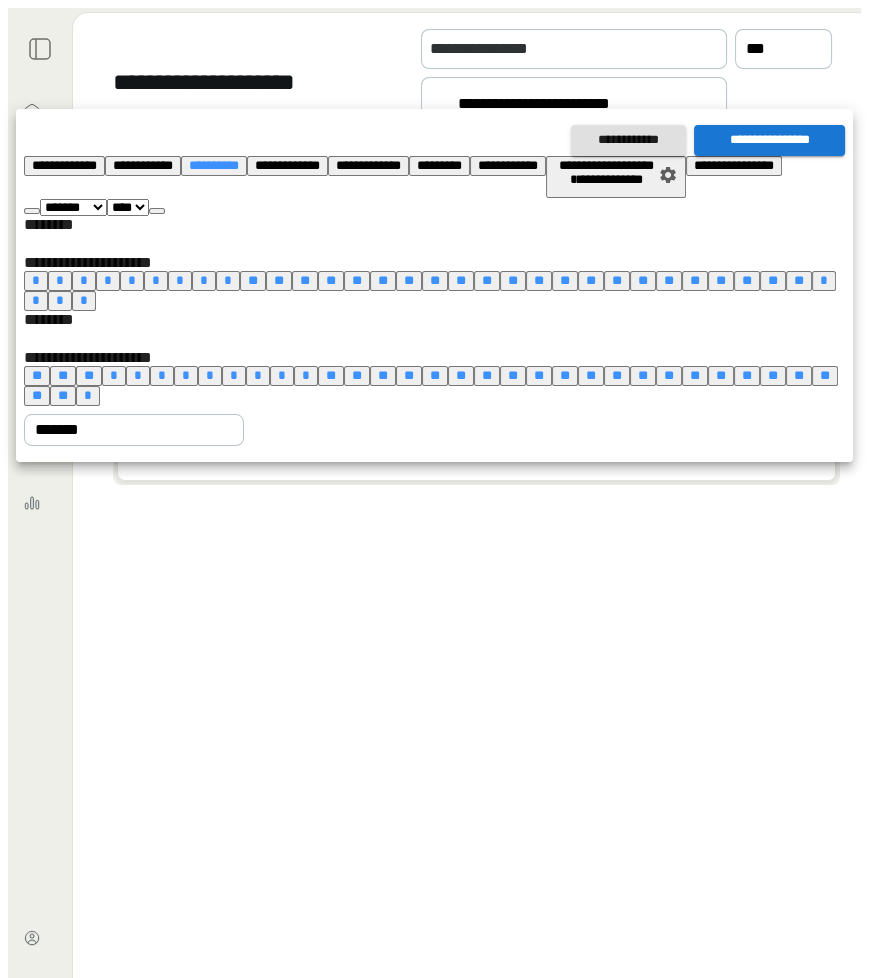 click on "*" at bounding box center (36, 280) 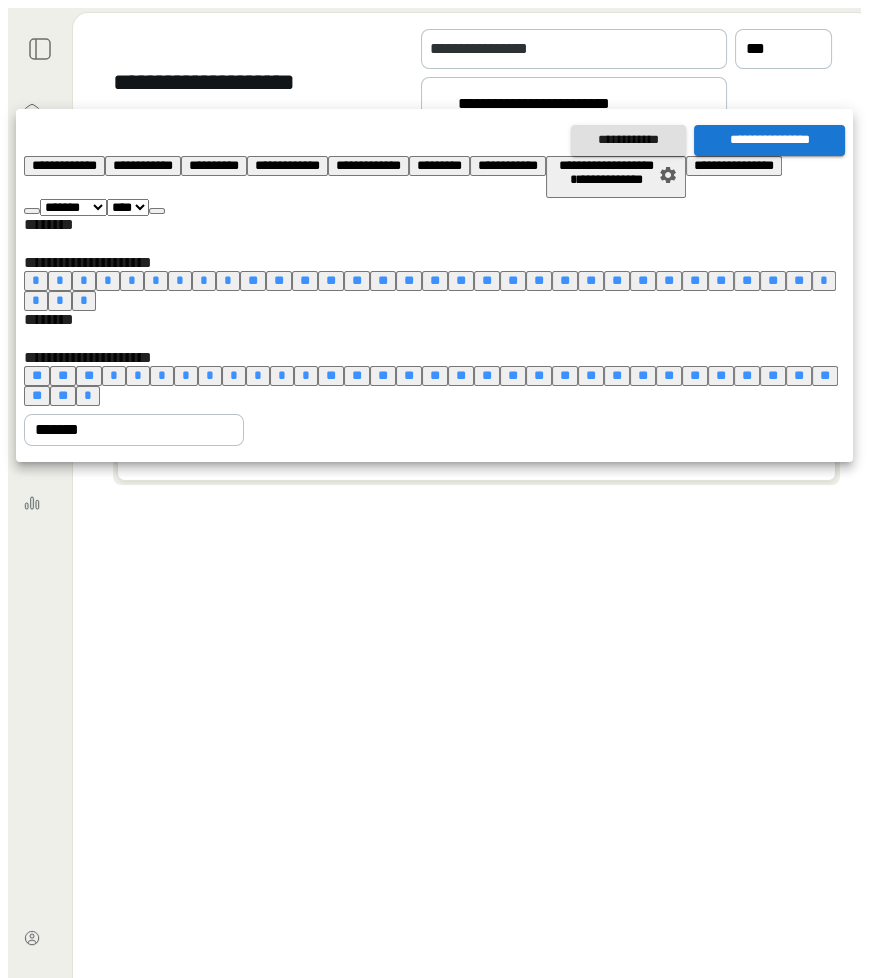 click at bounding box center [157, 211] 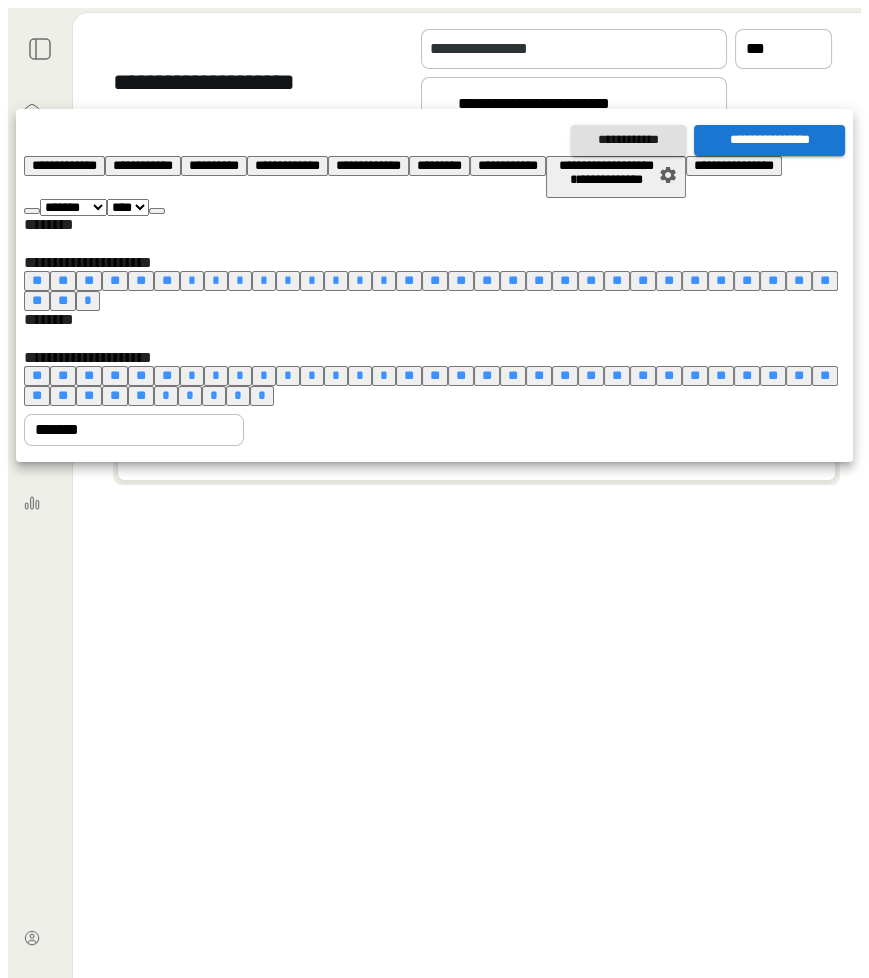 click at bounding box center [157, 211] 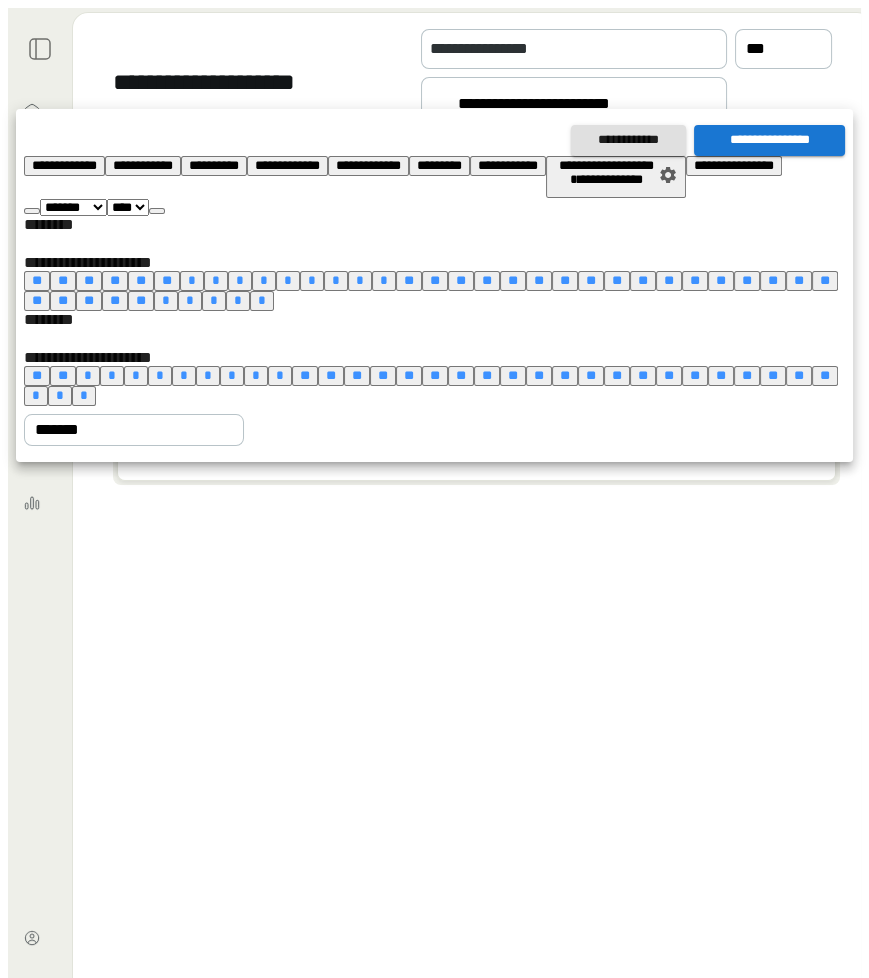 click at bounding box center (157, 211) 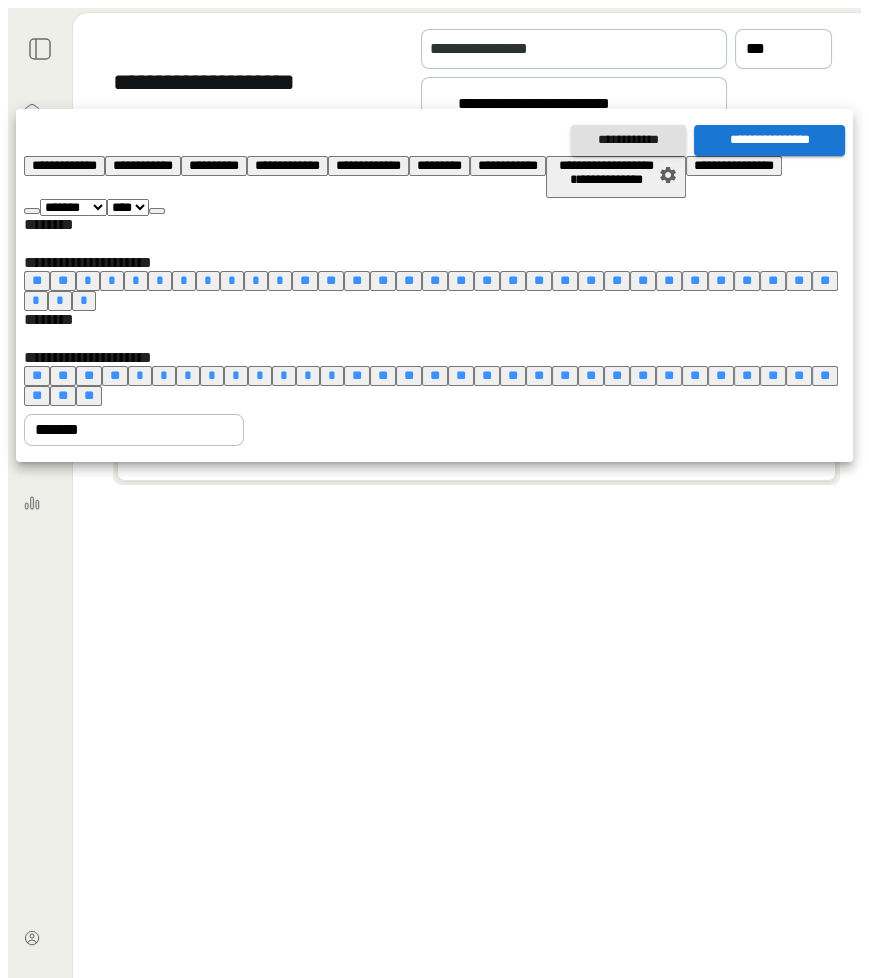 click at bounding box center [157, 211] 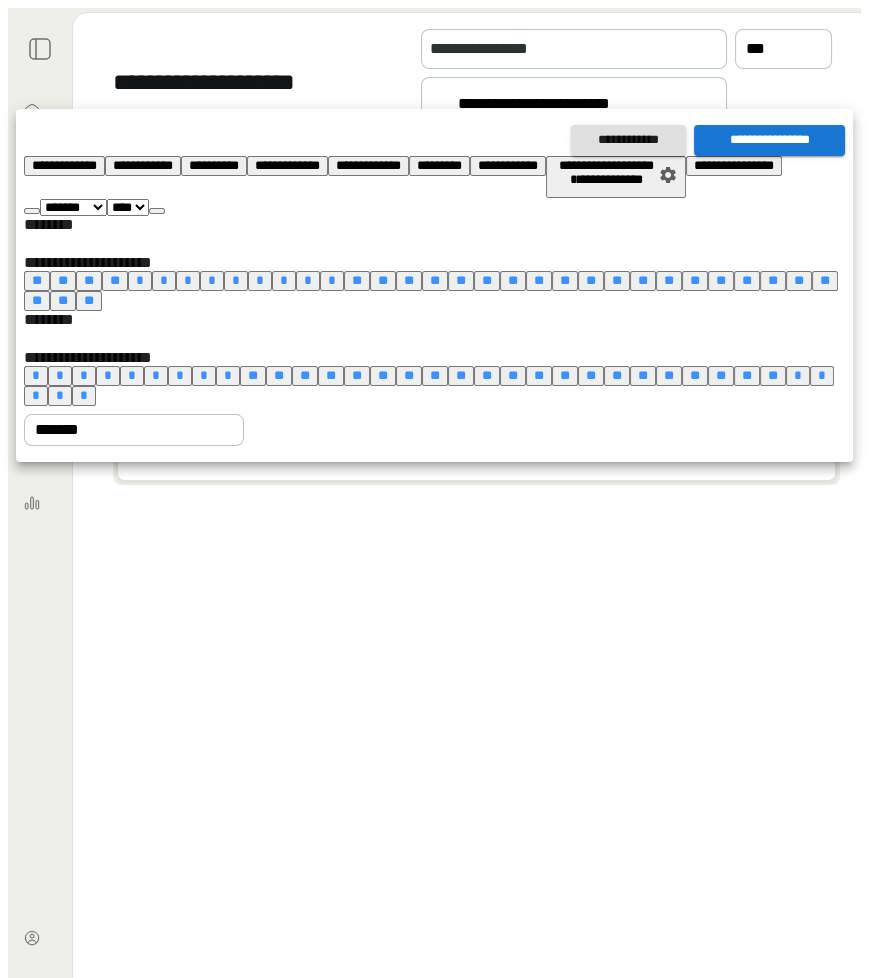 click at bounding box center [157, 211] 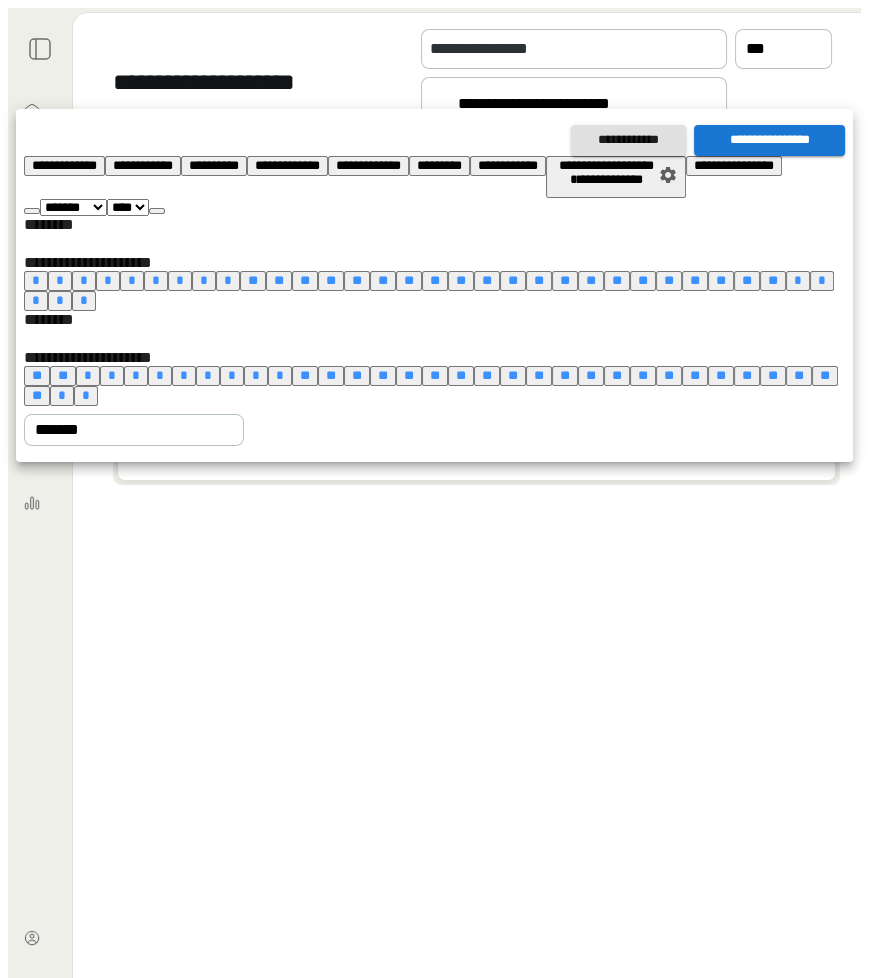 click on "**" at bounding box center [773, 280] 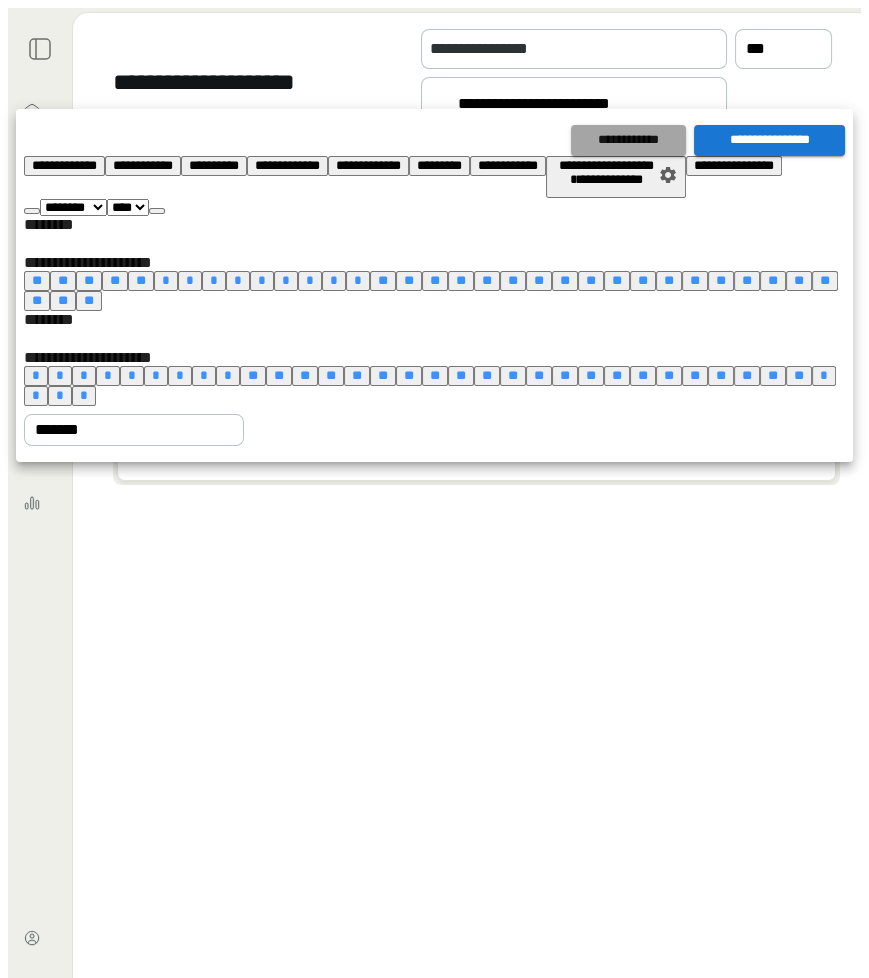 click on "**********" at bounding box center [628, 140] 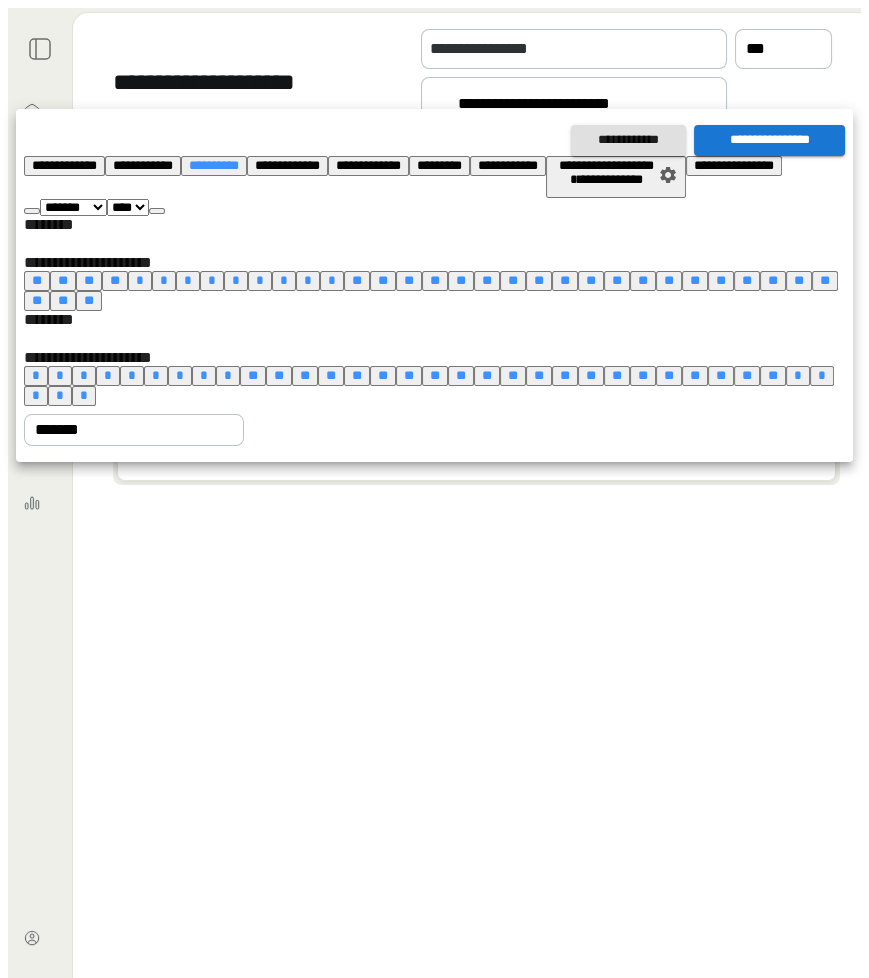 click on "******* ******** ***** ***** *** **** **** ****** ********* ******* ******** ********" at bounding box center (73, 207) 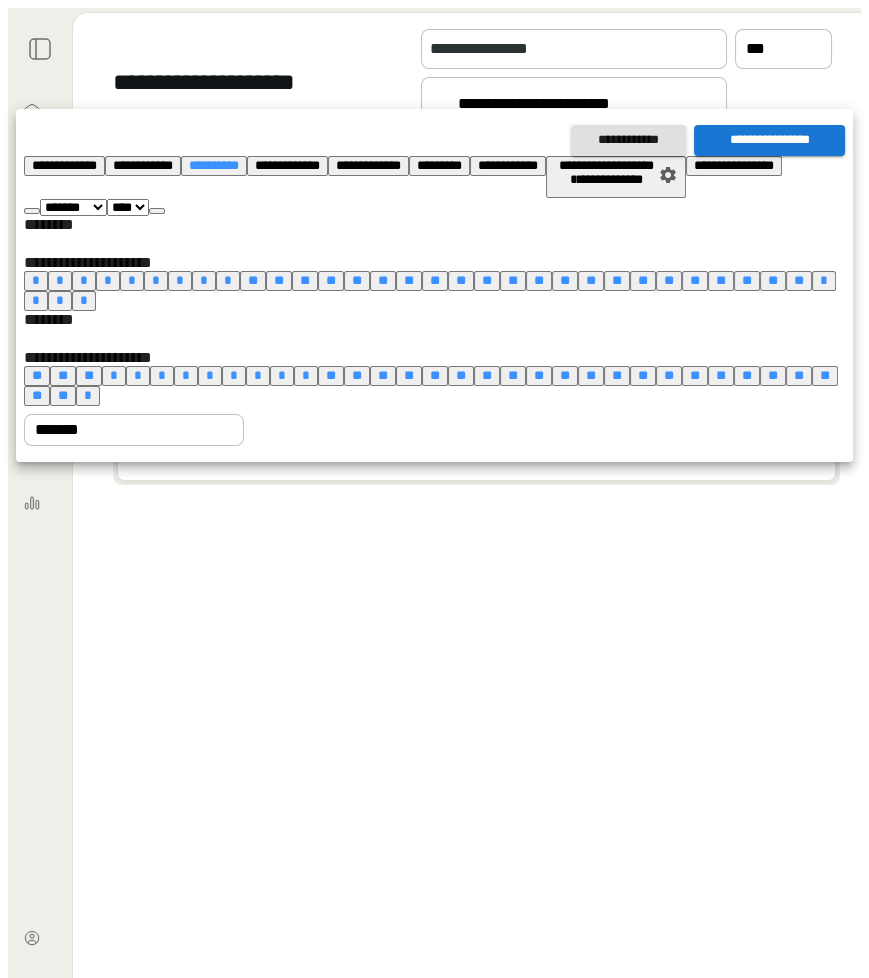 click on "*" at bounding box center (36, 280) 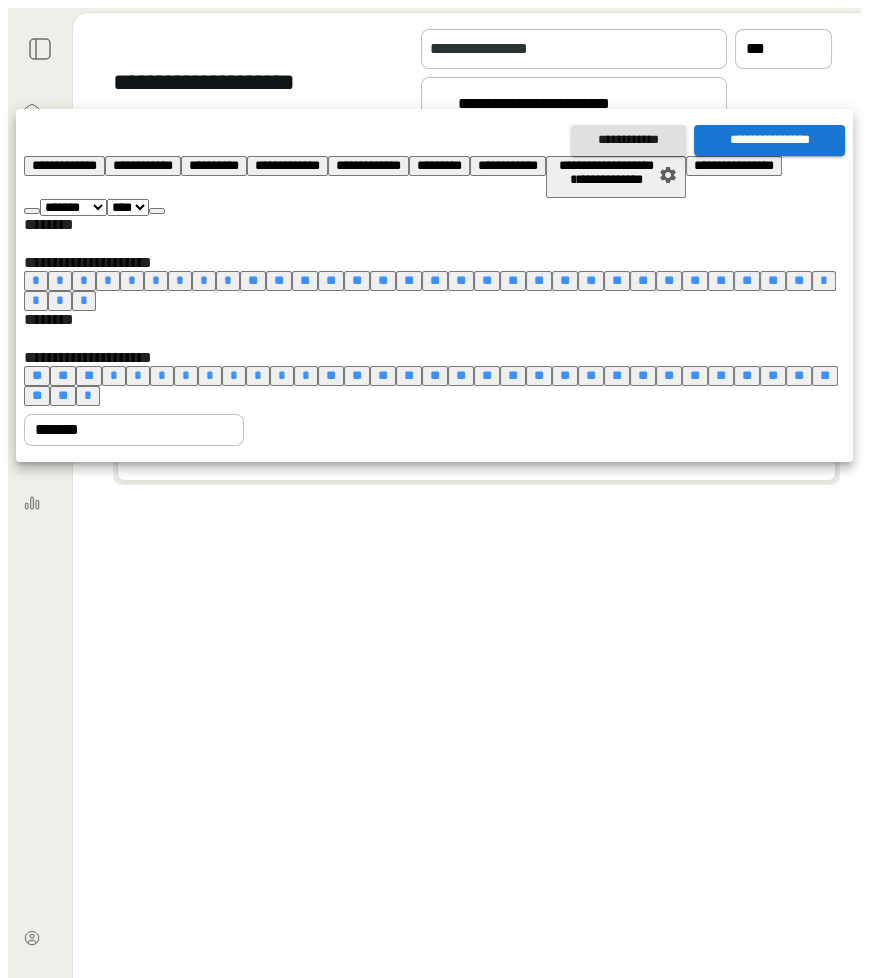 click on "******* ******** ***** ***** *** **** **** ****** ********* ******* ******** ********" at bounding box center (73, 207) 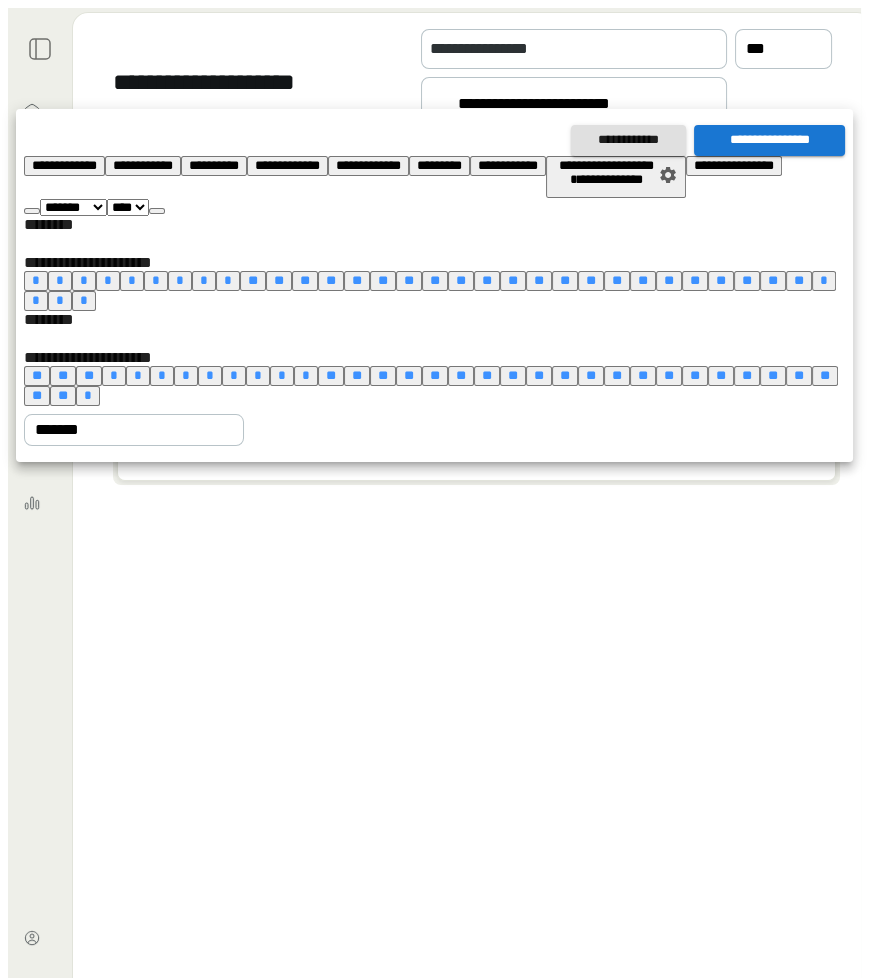 select on "*" 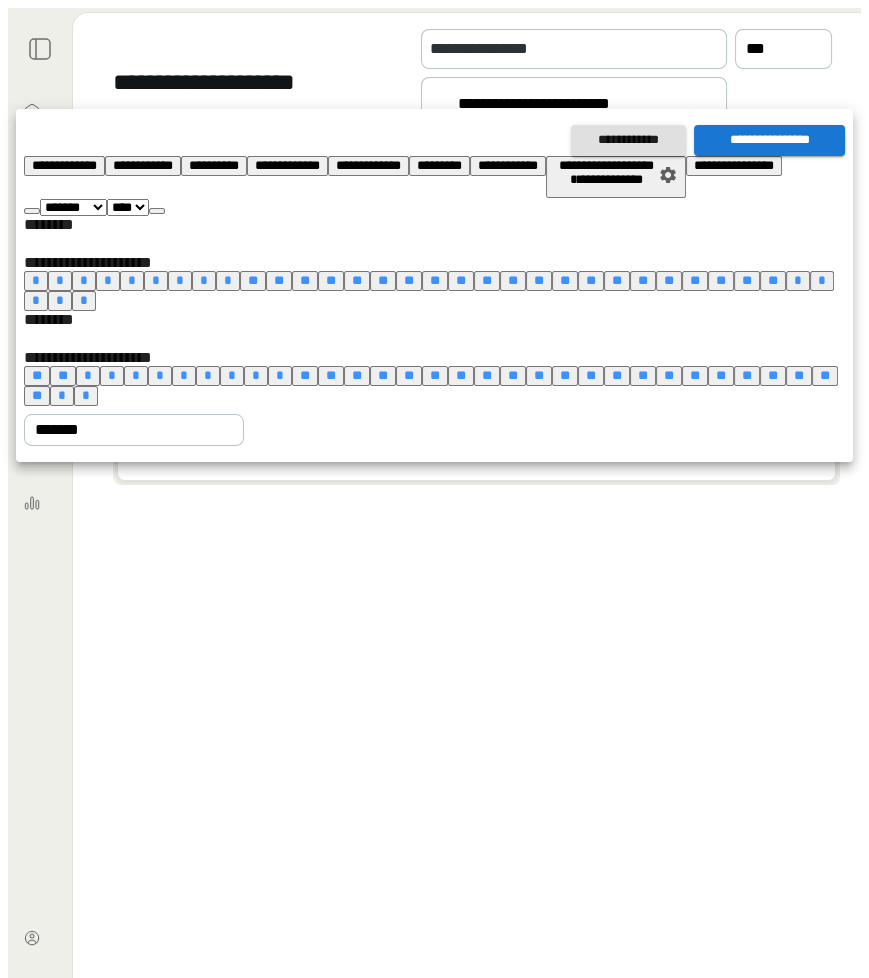 click on "*" at bounding box center [88, 375] 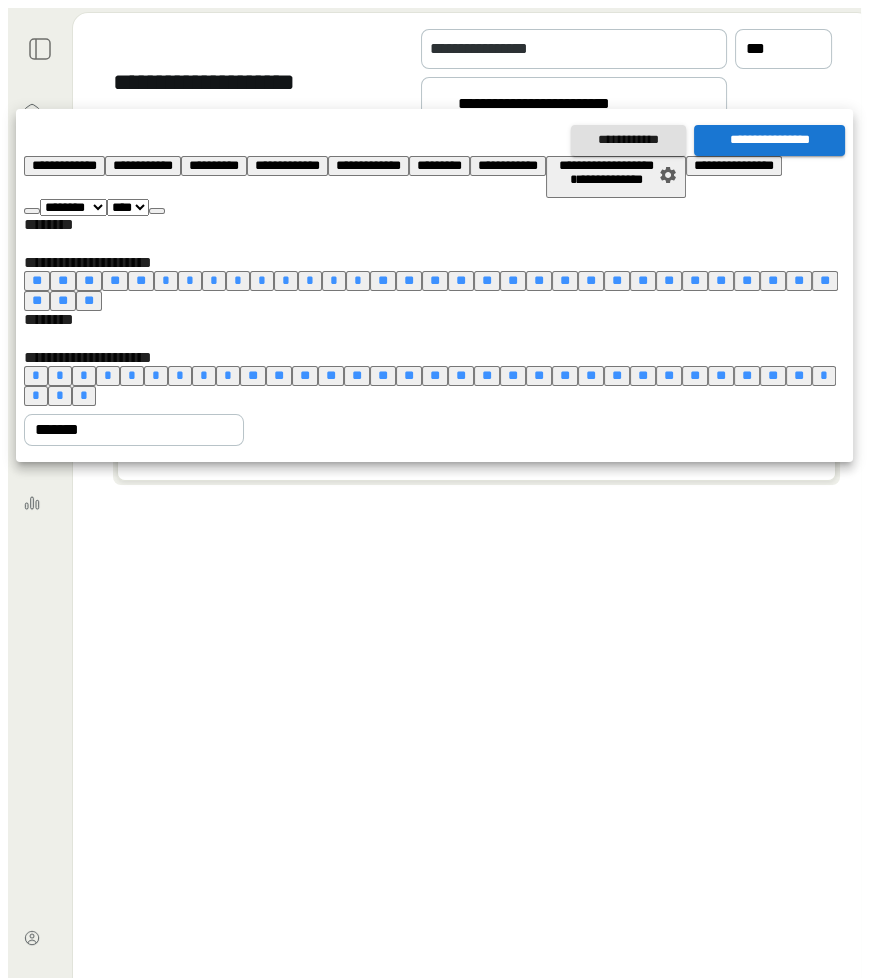 click on "**********" at bounding box center [769, 140] 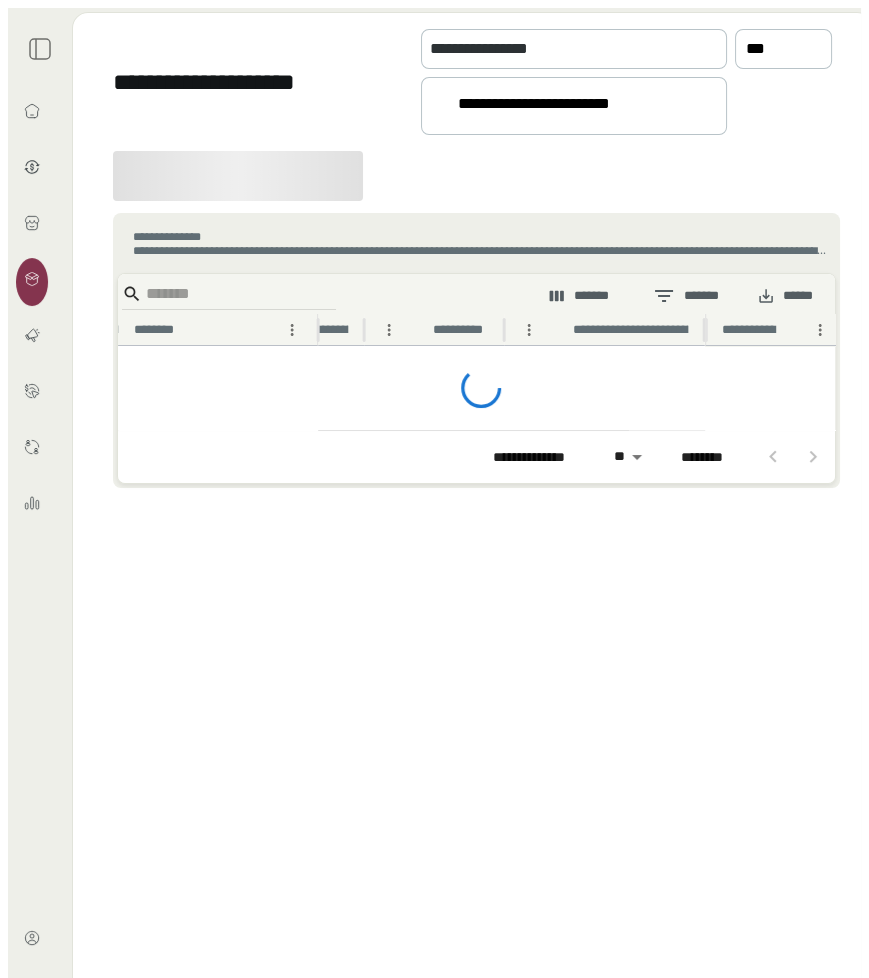 click on "**********" at bounding box center (565, 107) 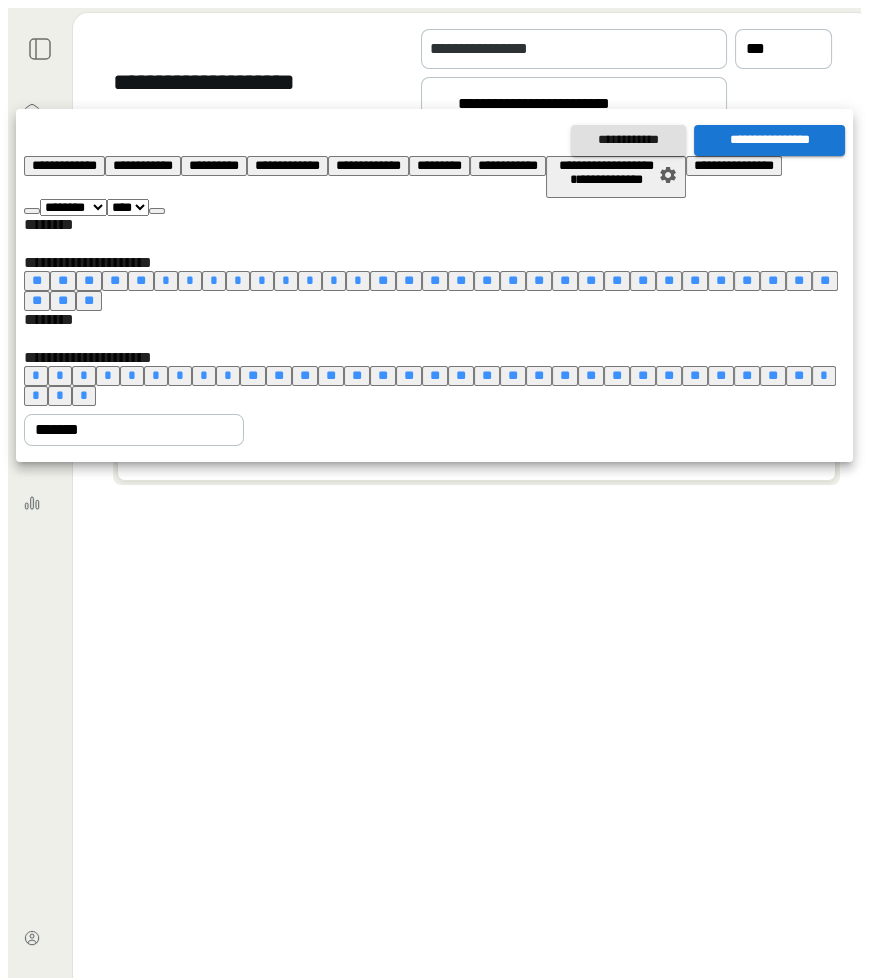click on "******* ******** ***** ***** *** **** **** ****** ********* ******* ******** ********" at bounding box center (73, 207) 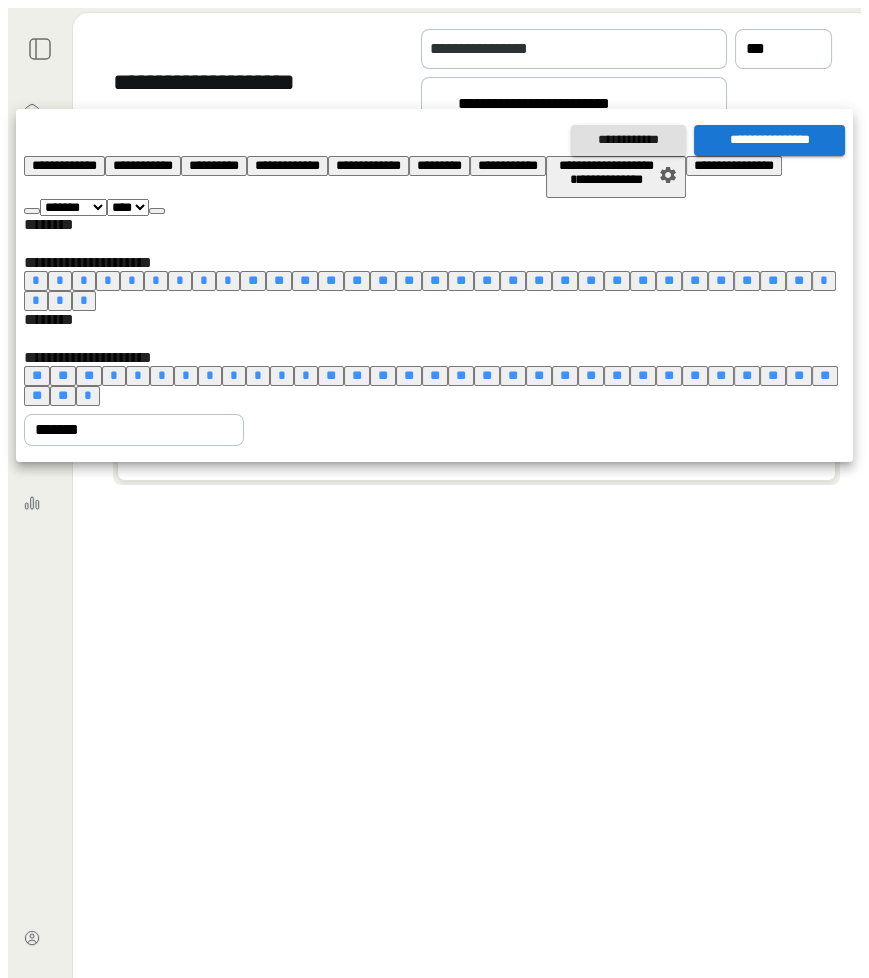 click on "*" at bounding box center (114, 375) 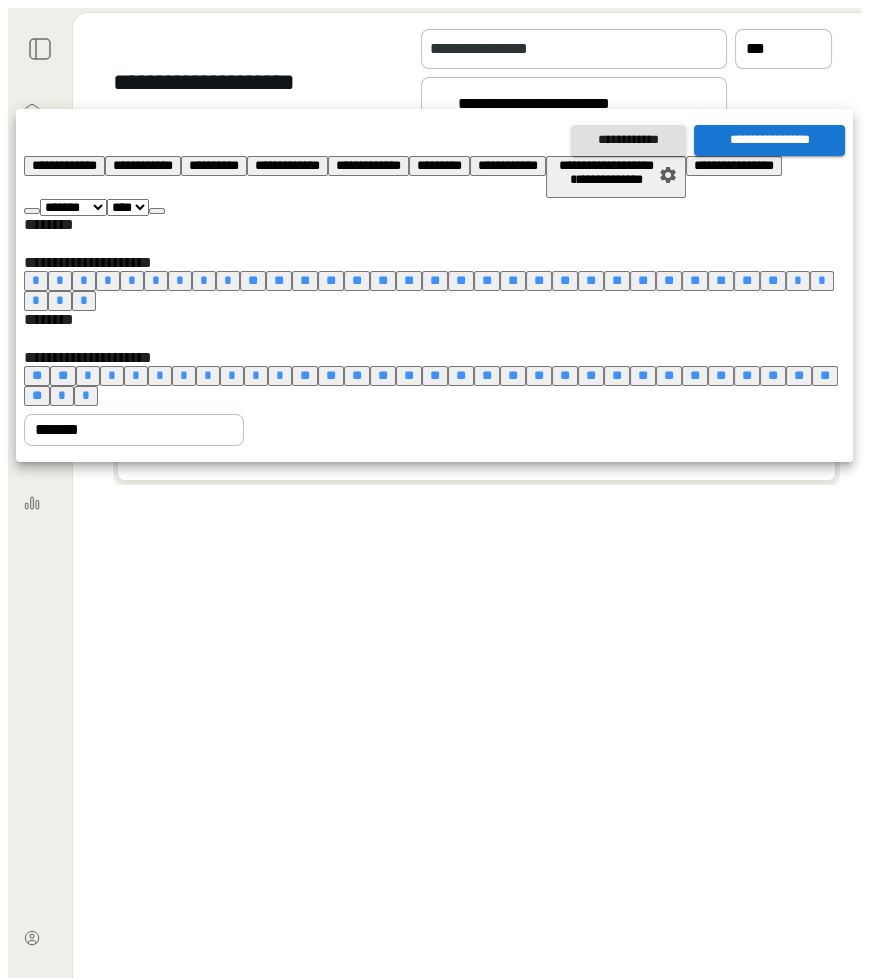 click on "*" at bounding box center (88, 375) 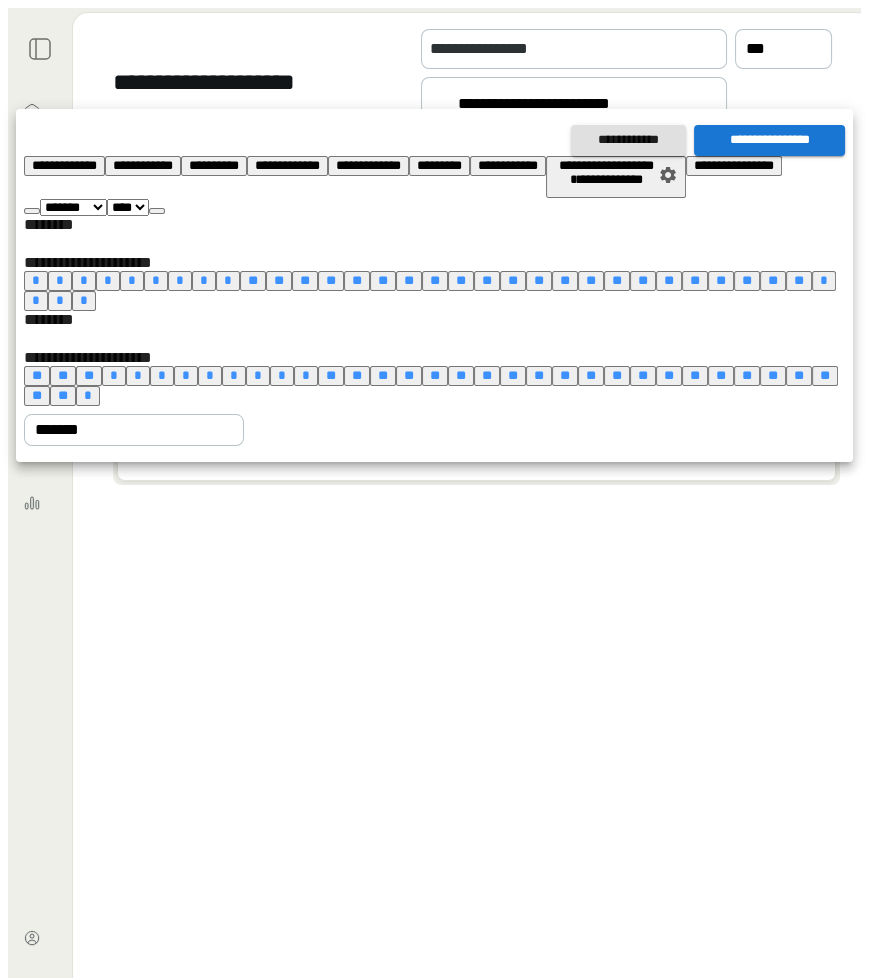click on "**********" at bounding box center (769, 140) 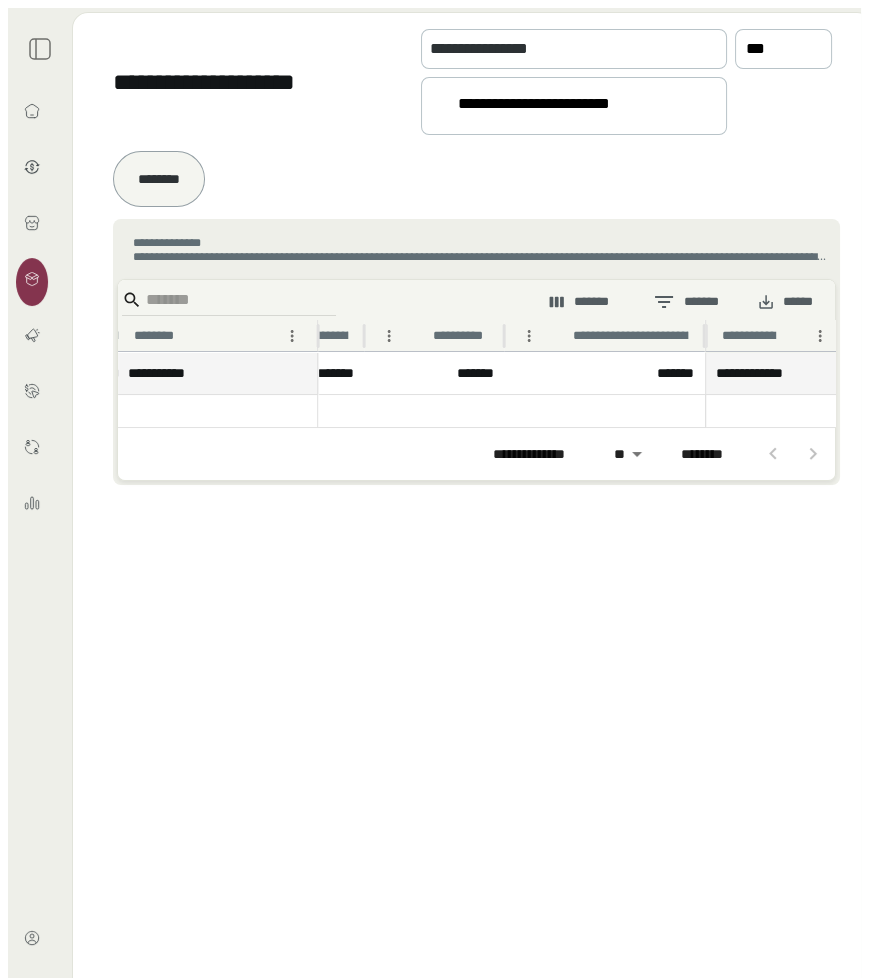 scroll, scrollTop: 0, scrollLeft: 1021, axis: horizontal 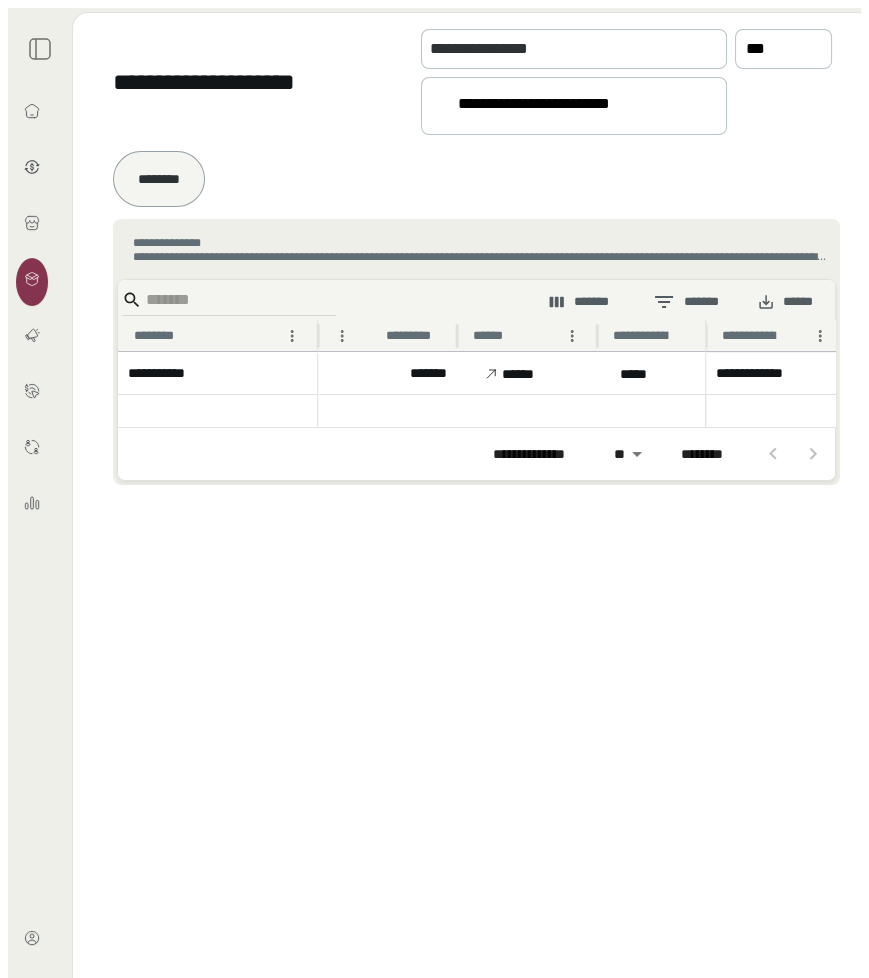 click on "**********" at bounding box center [565, 107] 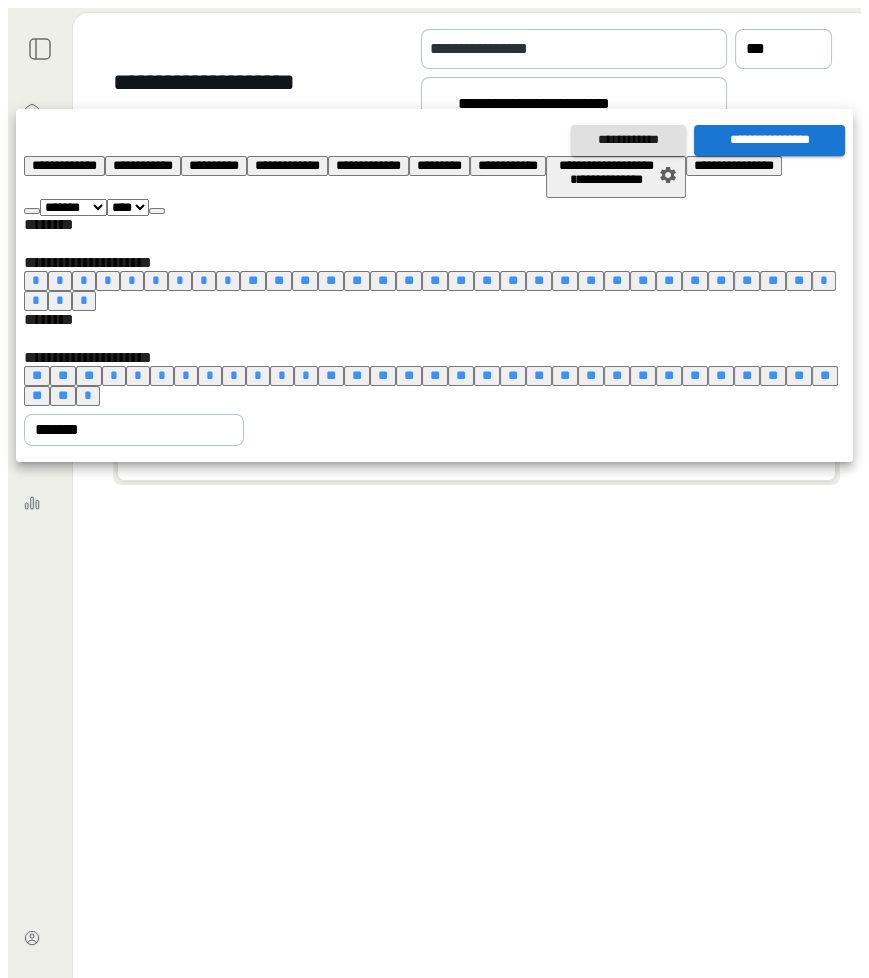 click at bounding box center [434, 489] 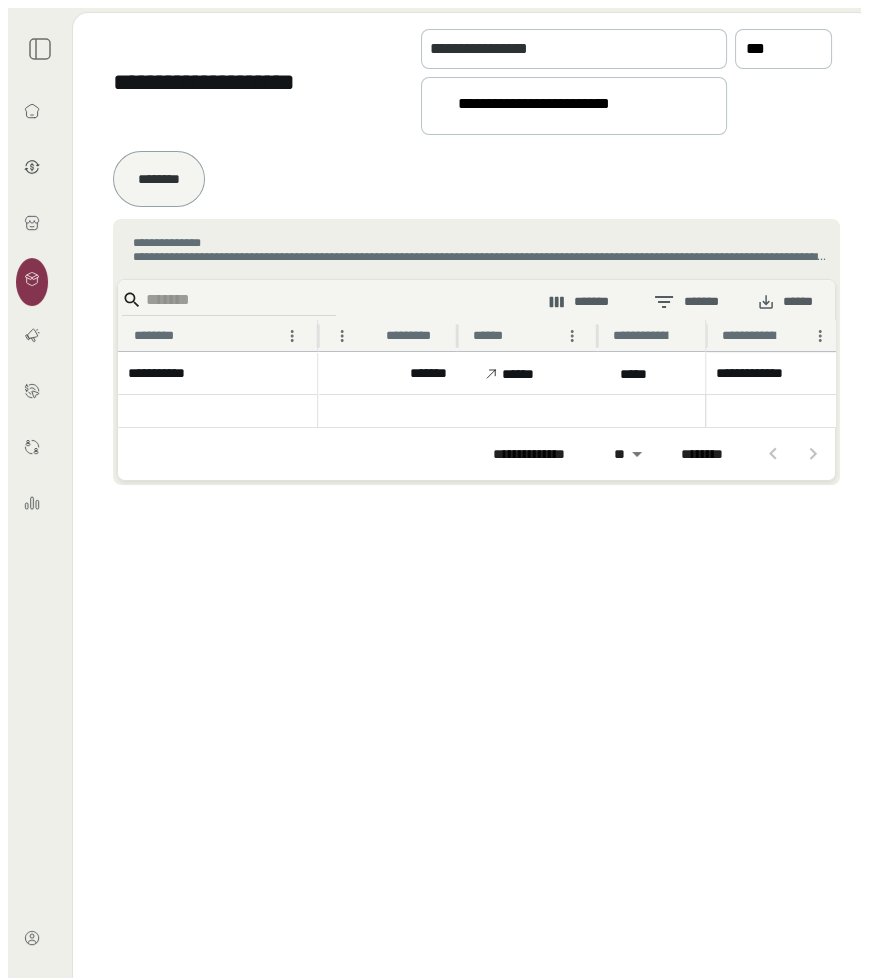 click on "**********" at bounding box center [565, 107] 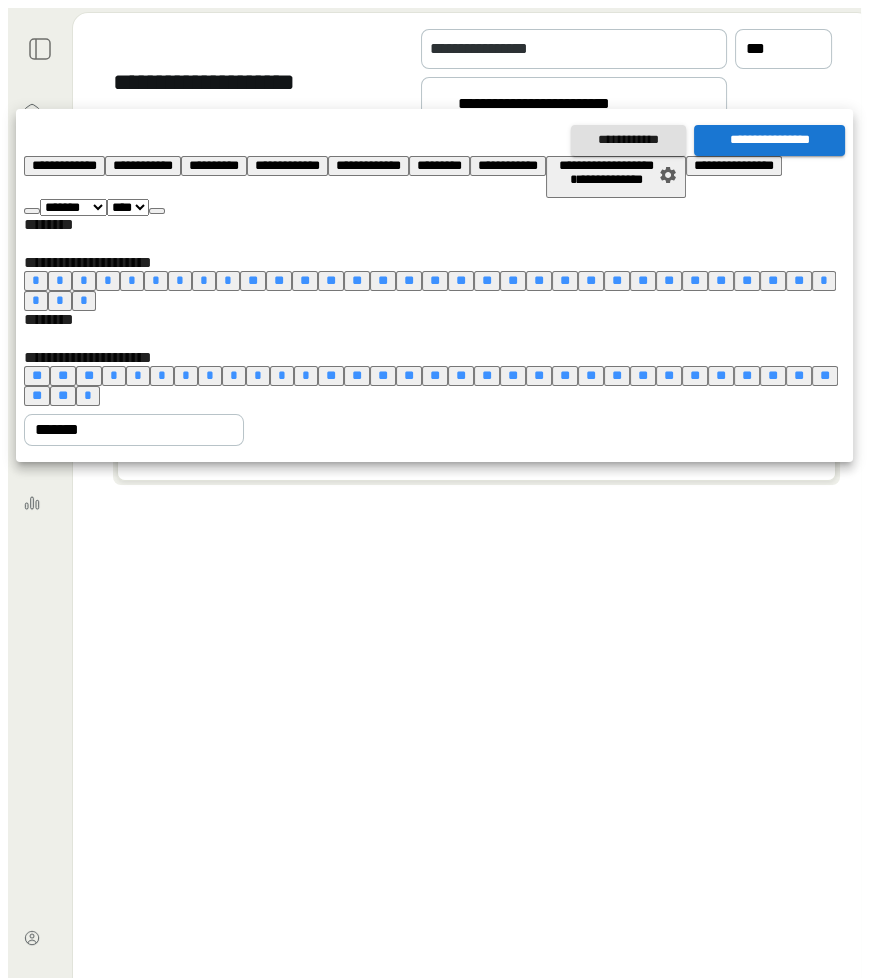 click on "******* ******** ***** ***** *** **** **** ****** ********* ******* ******** ********" at bounding box center [73, 207] 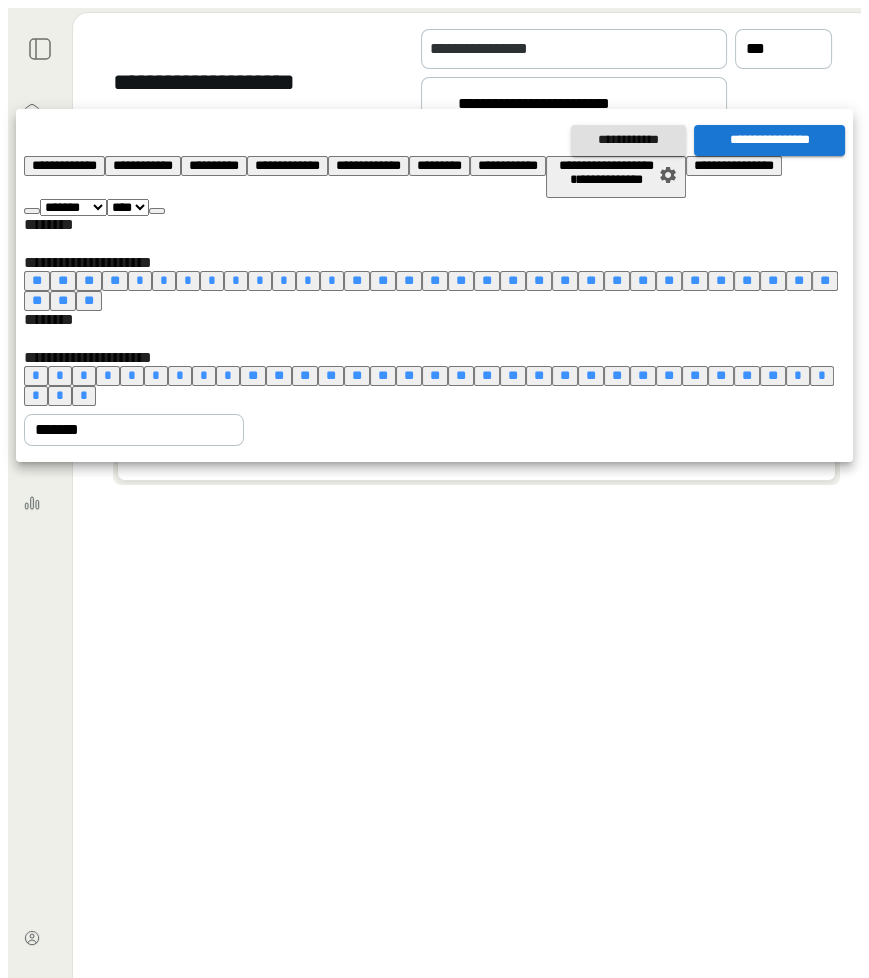 click on "*" at bounding box center (36, 375) 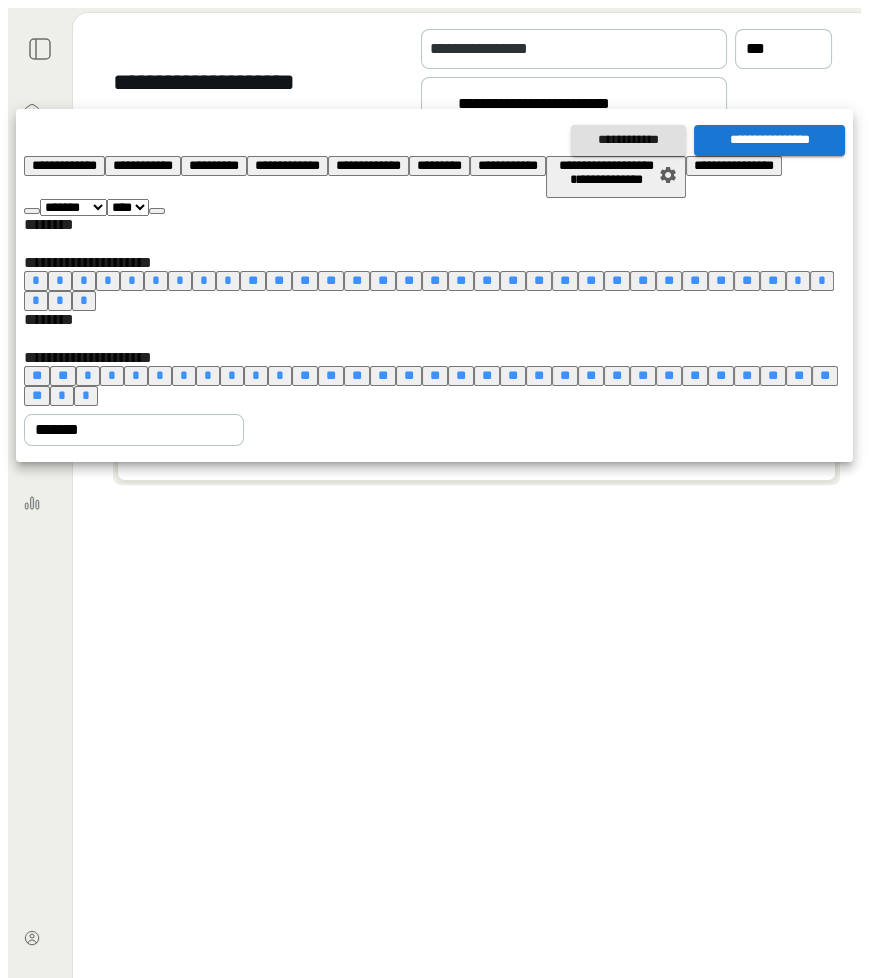 click at bounding box center [32, 211] 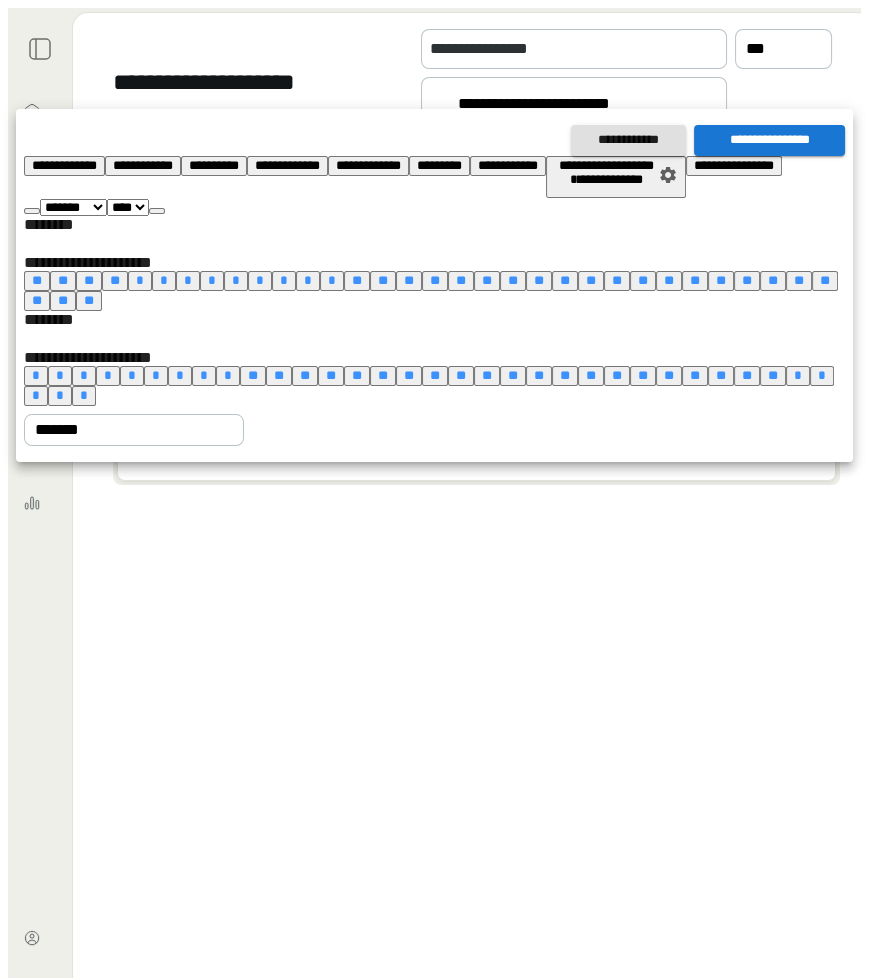 click on "*" at bounding box center (140, 280) 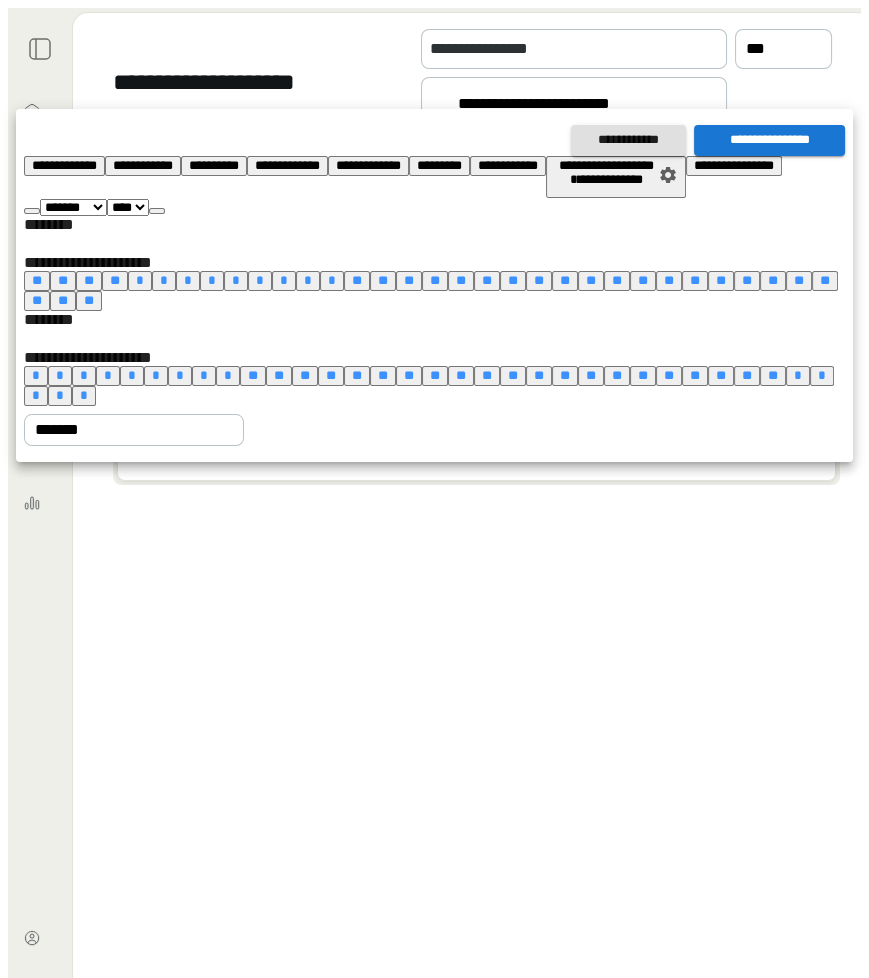 click on "**" at bounding box center (773, 375) 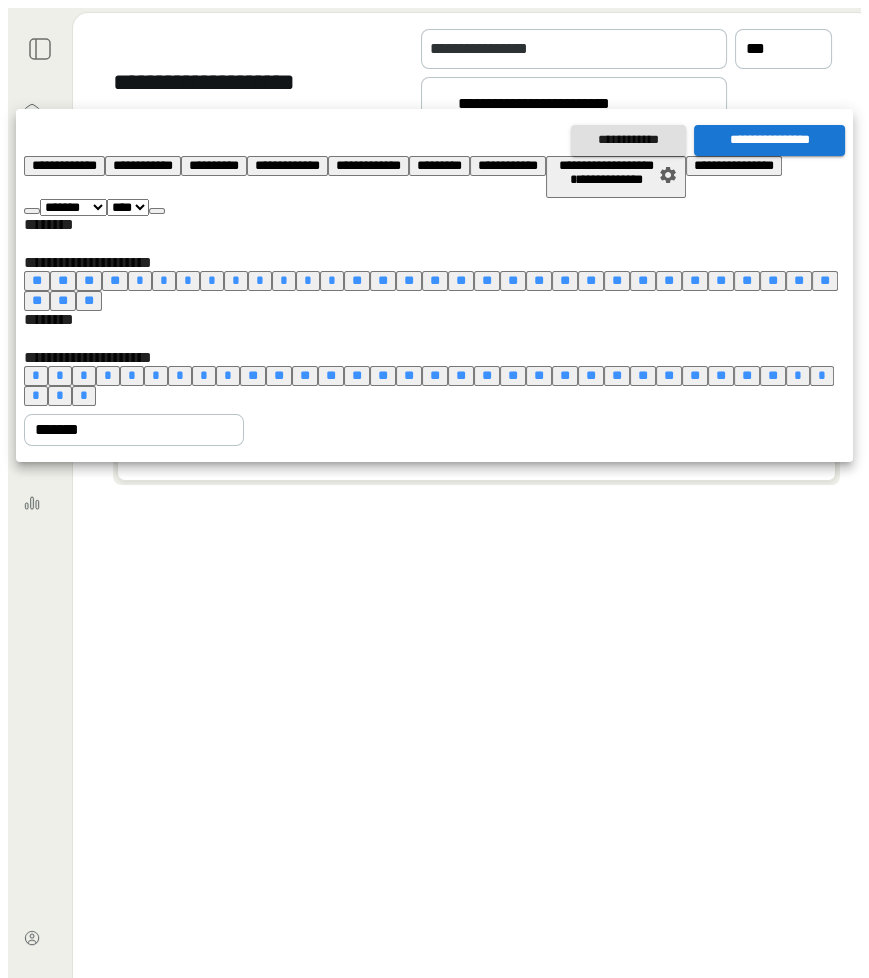 click on "*" at bounding box center [140, 280] 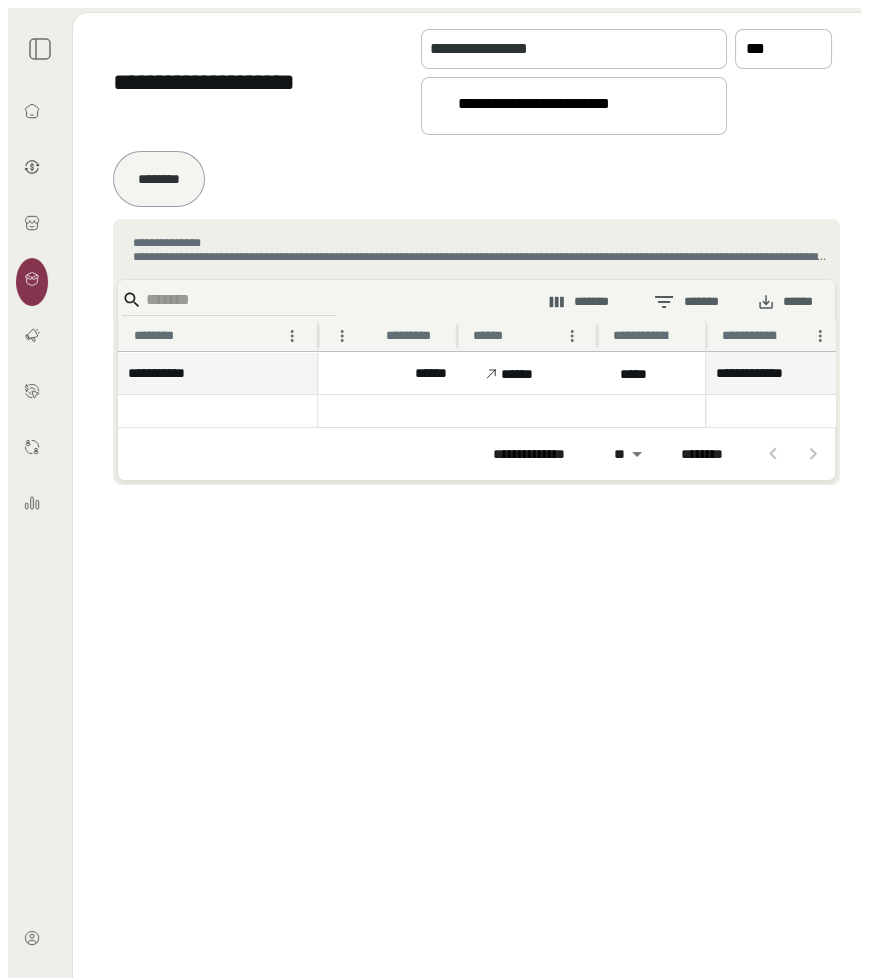 scroll, scrollTop: 0, scrollLeft: 1273, axis: horizontal 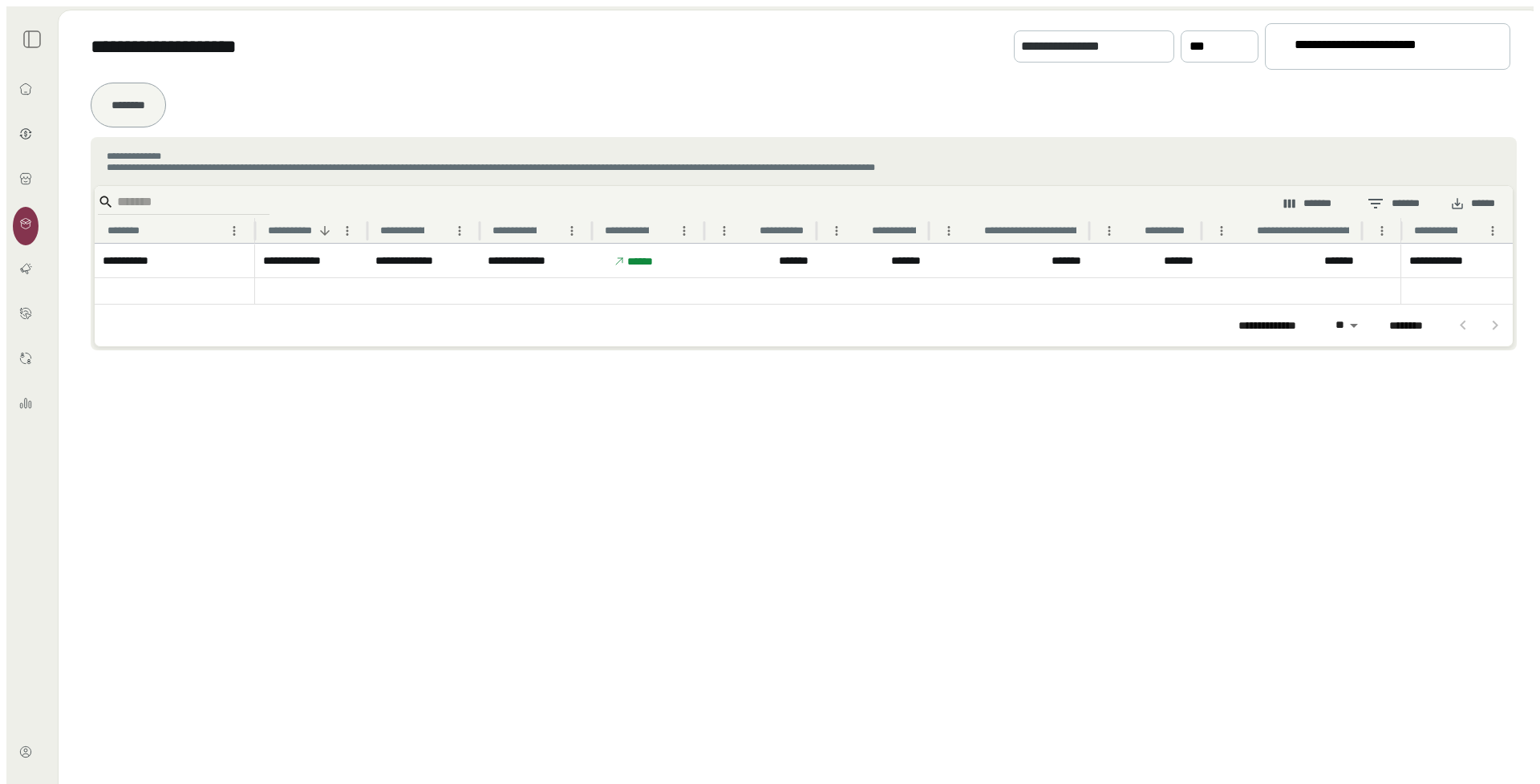 click at bounding box center (32, 39) 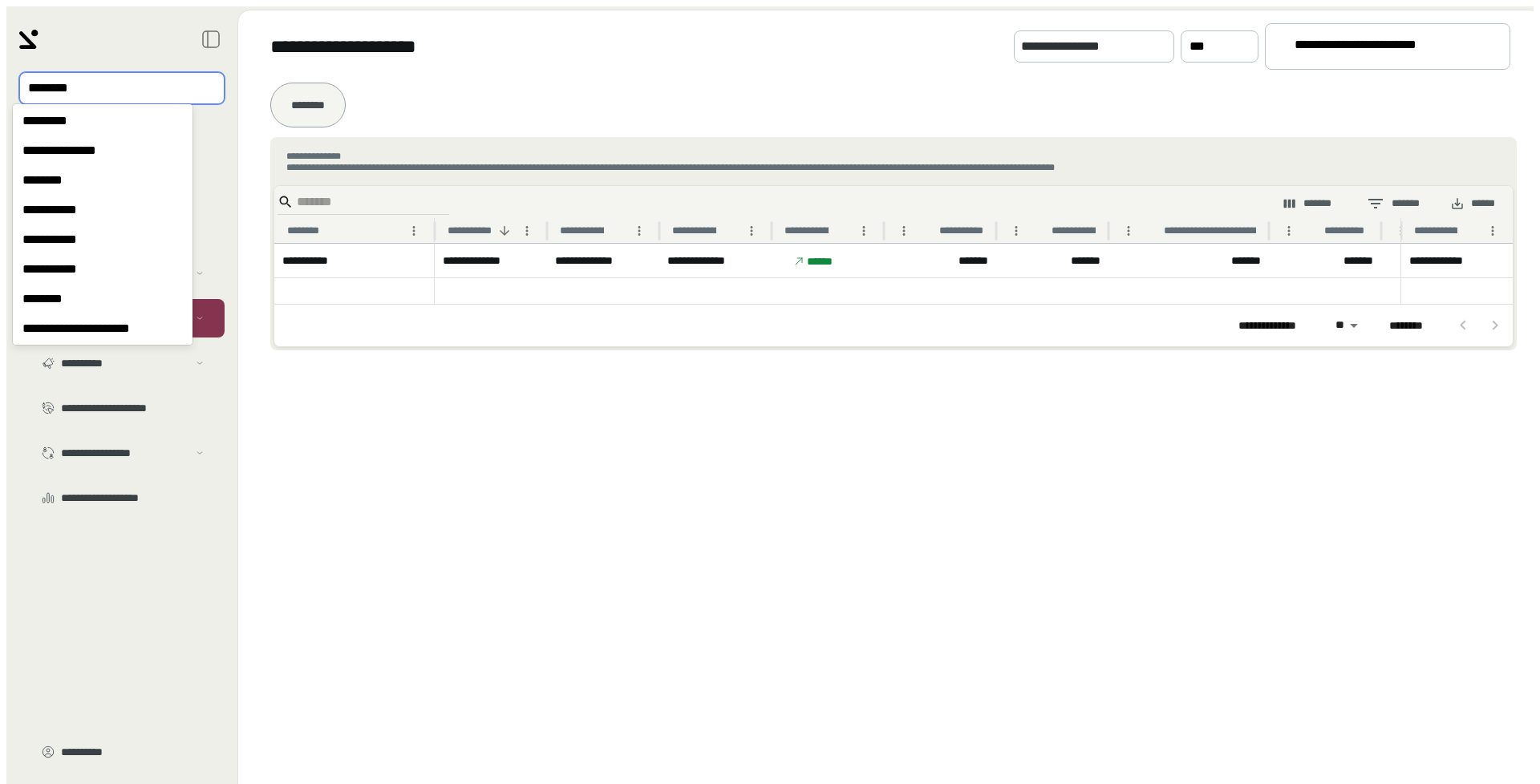 click at bounding box center [111, 88] 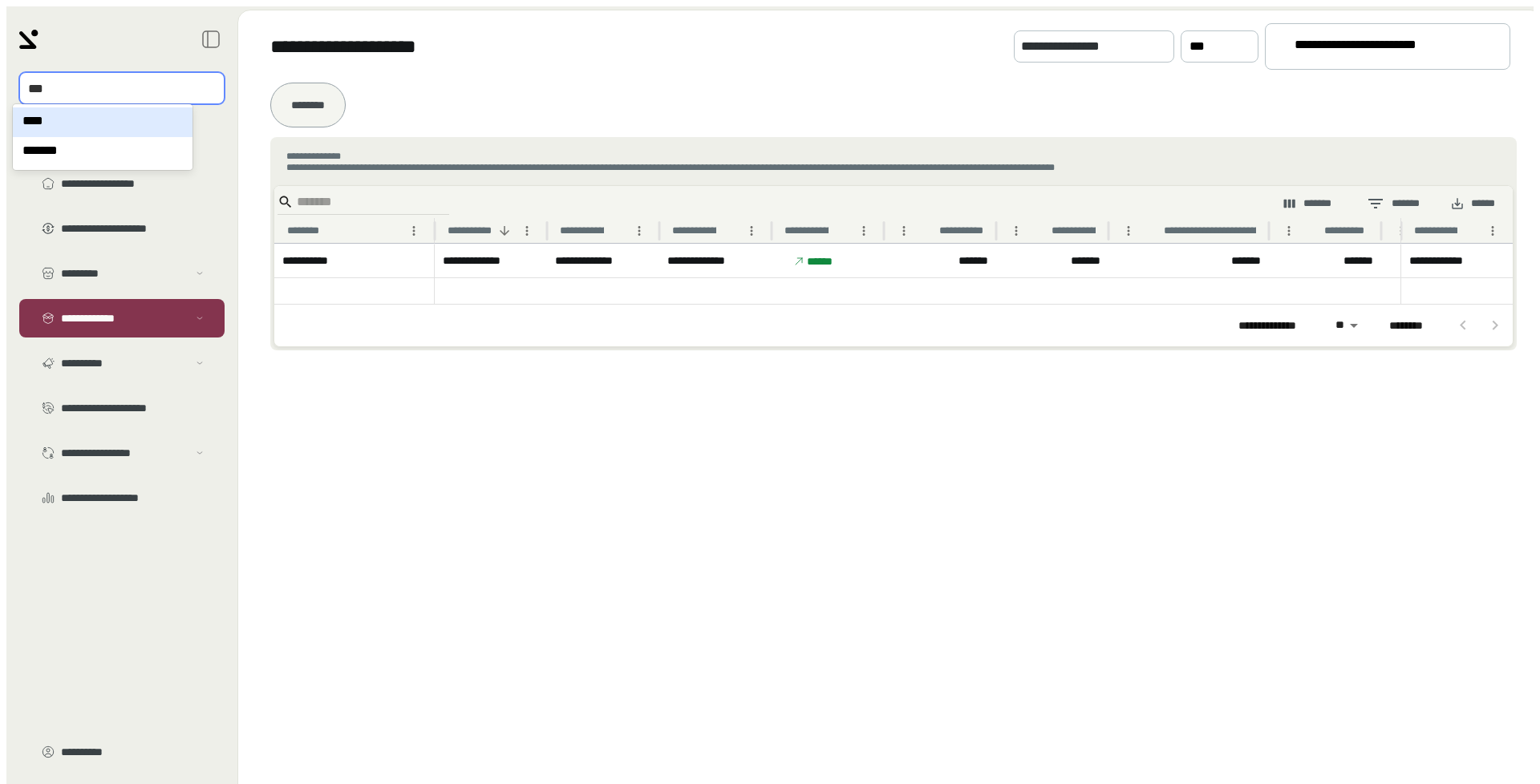 click on "****" at bounding box center [103, 122] 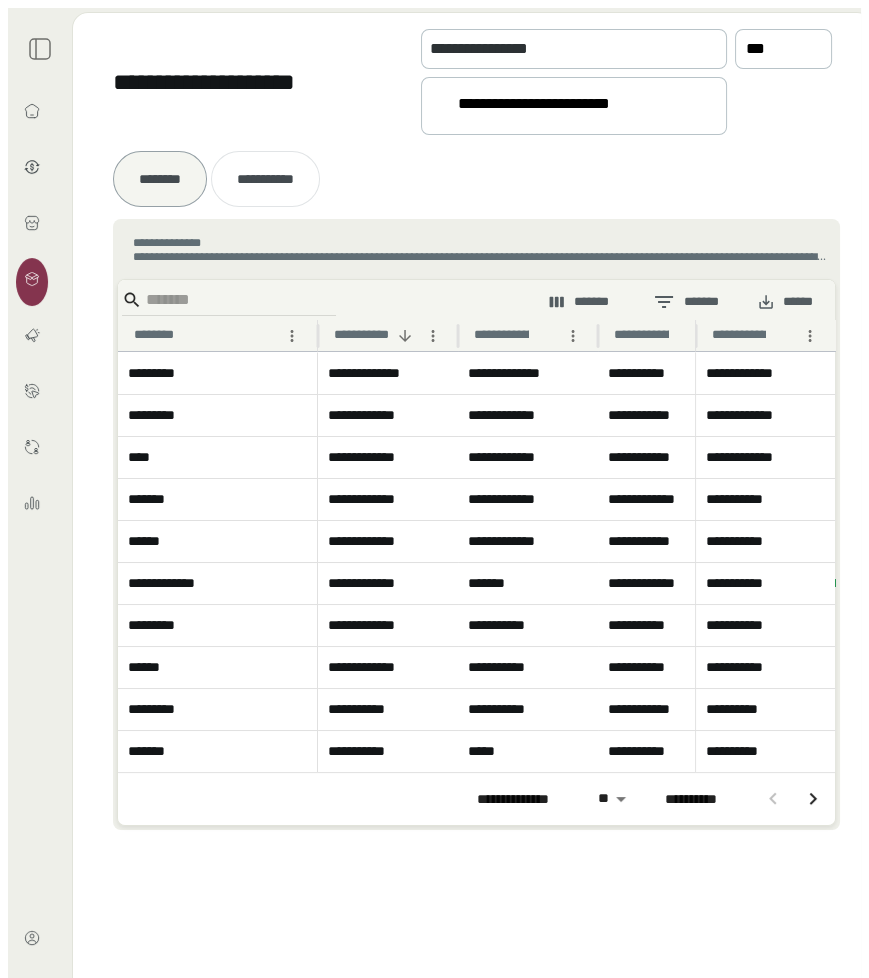 click on "**********" at bounding box center [434, 497] 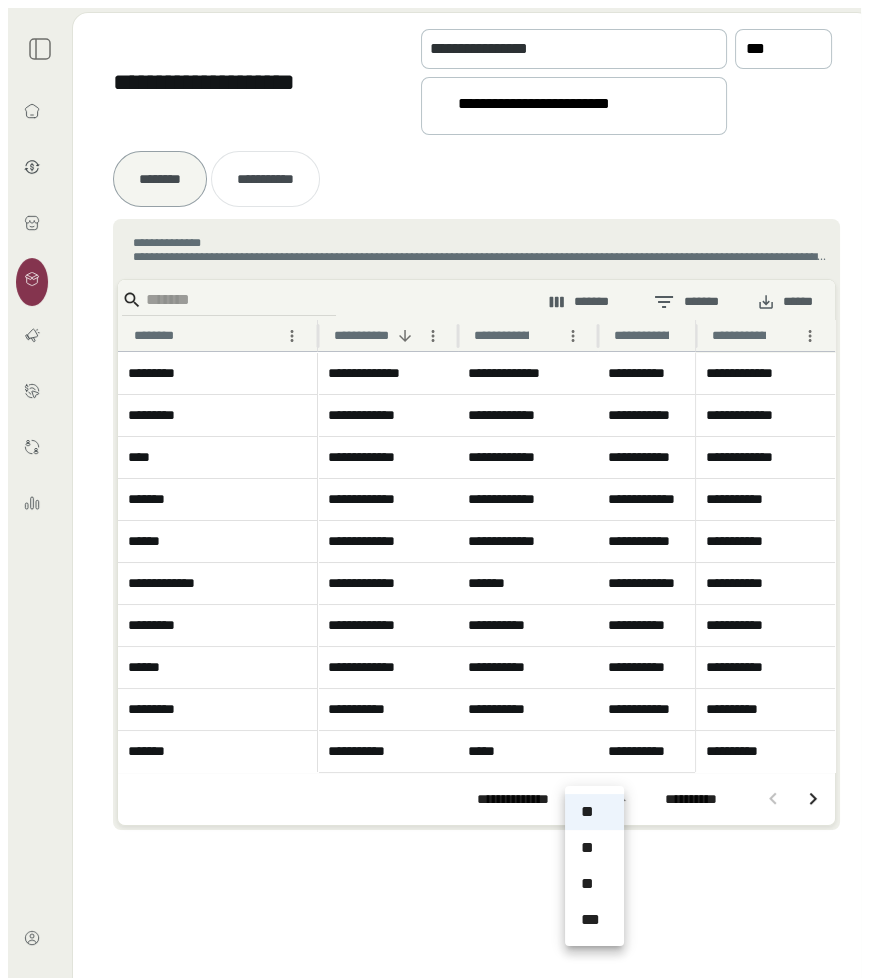 click on "**" at bounding box center (594, 848) 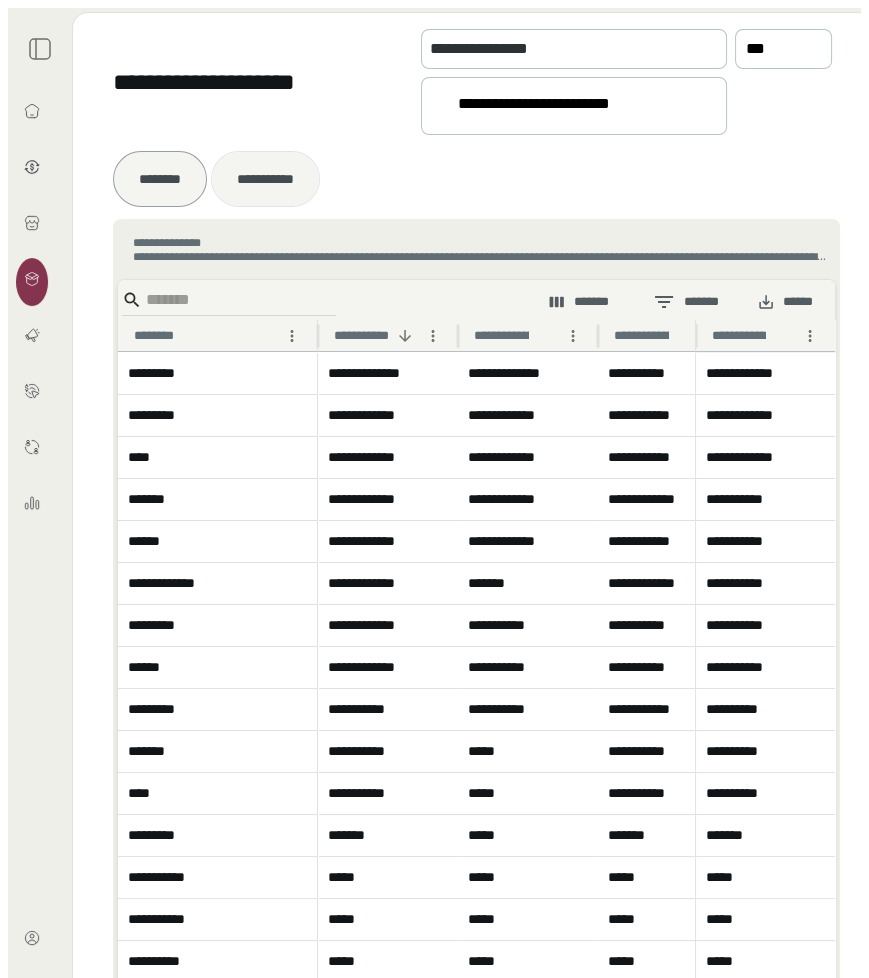 click on "**********" at bounding box center (160, 179) 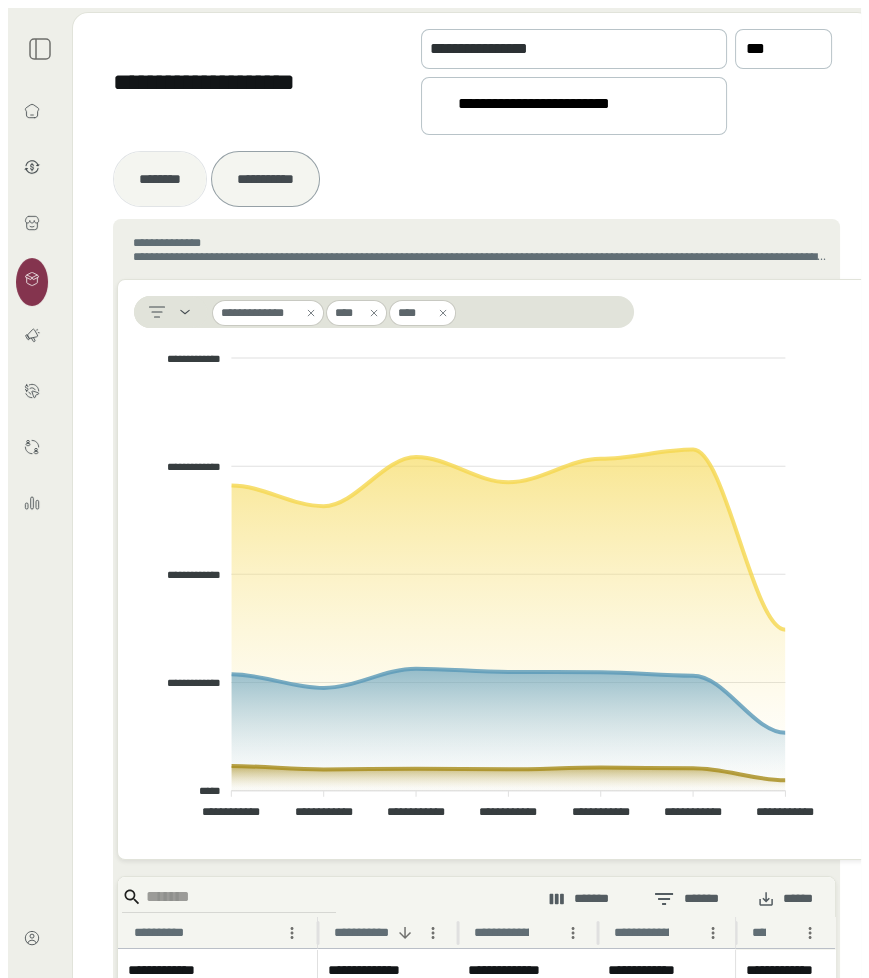 click at bounding box center (160, 179) 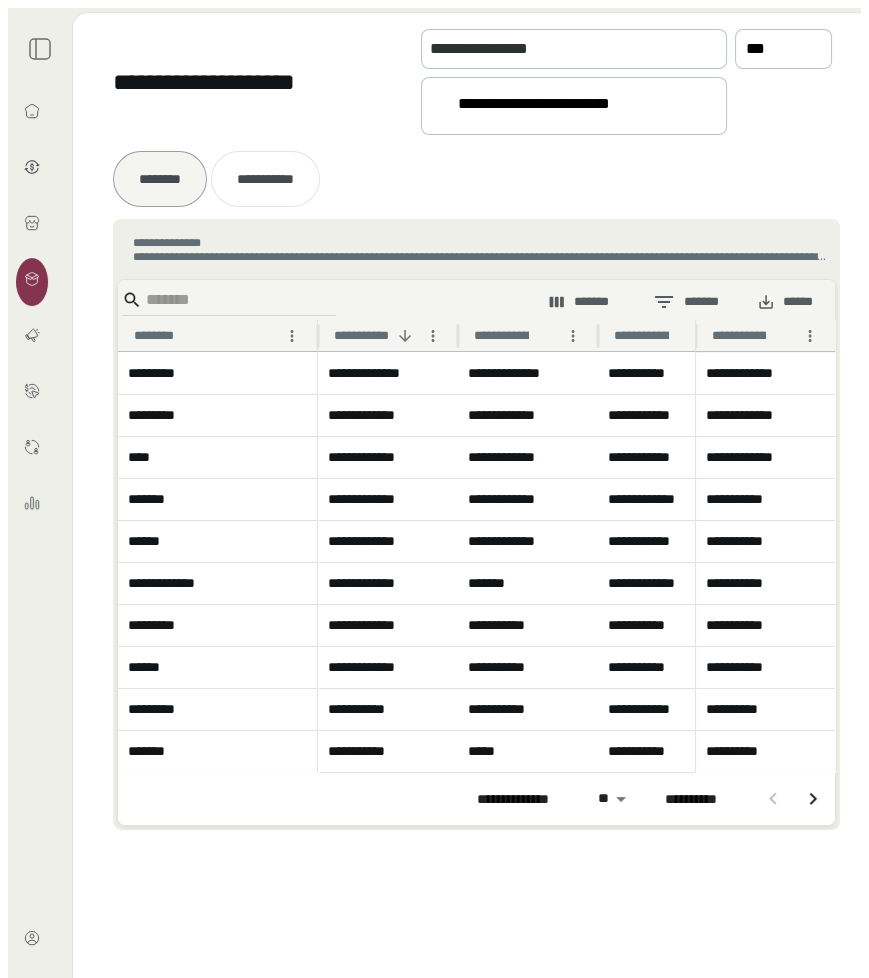 click on "**********" at bounding box center (565, 107) 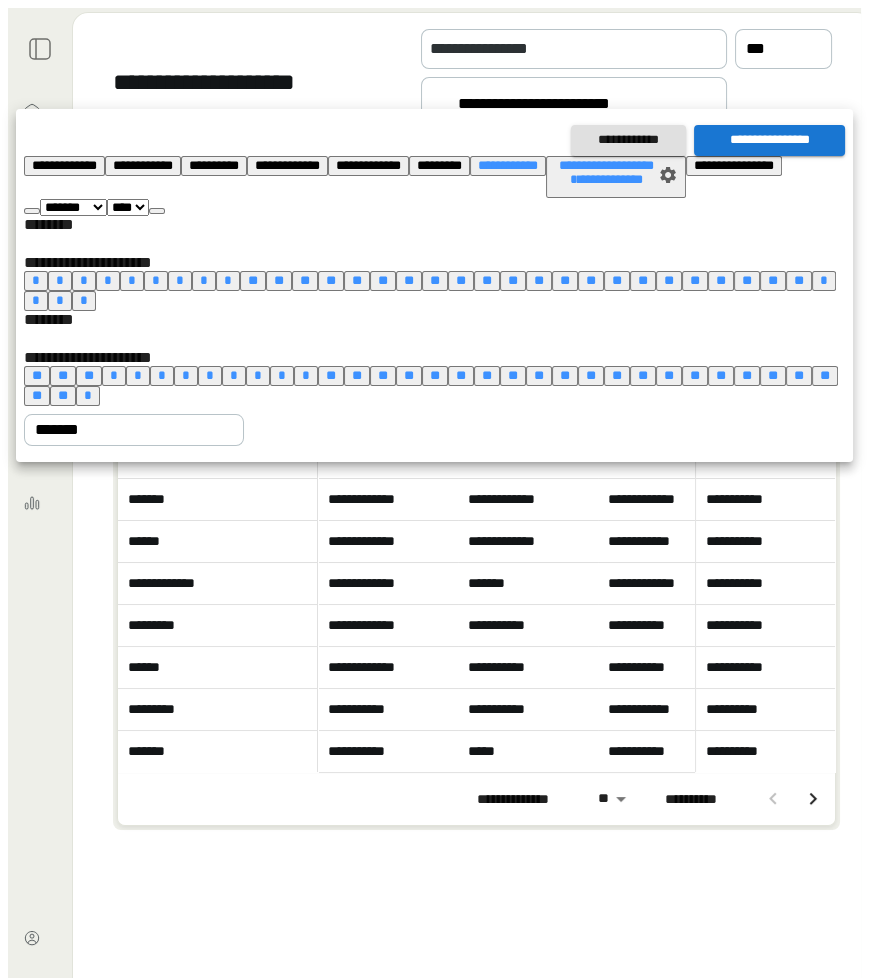 click on "**********" at bounding box center [628, 140] 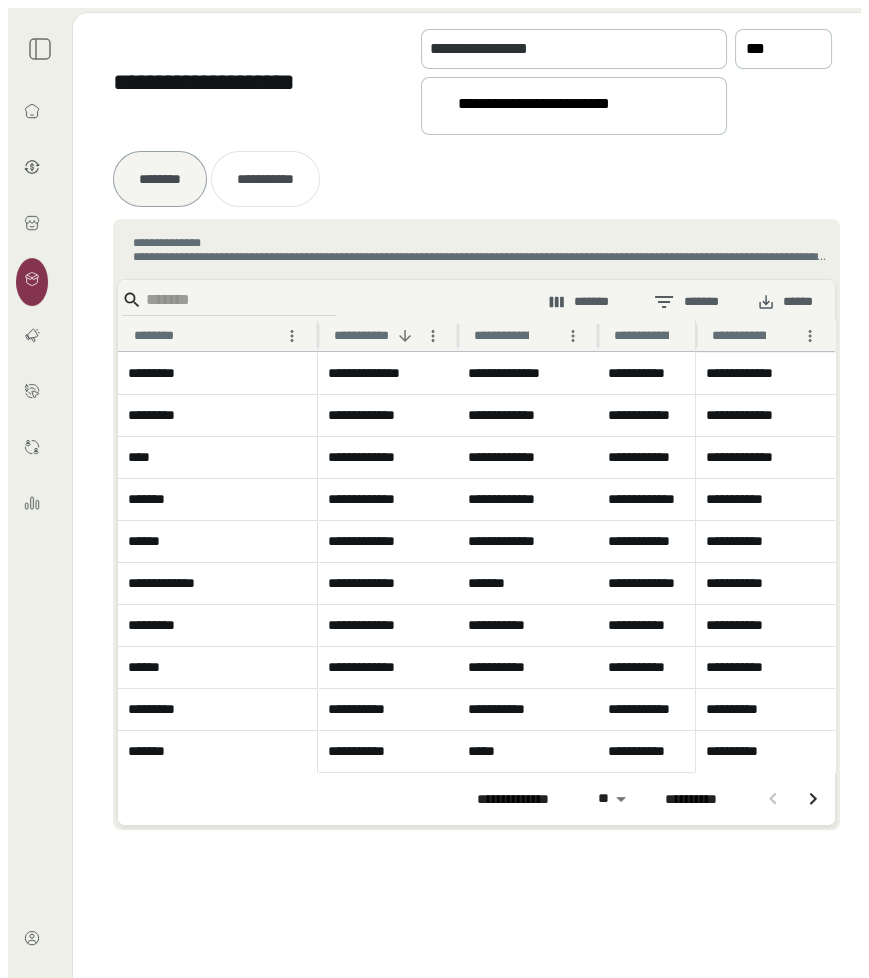 click on "**********" at bounding box center [565, 107] 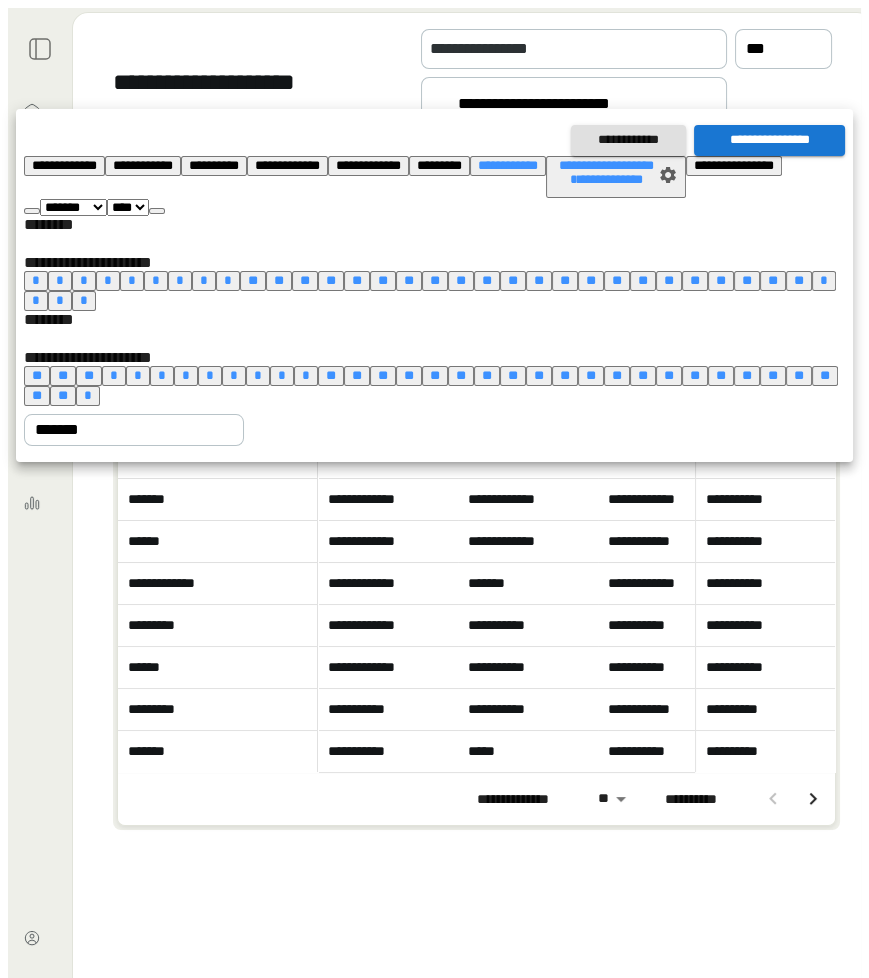 click on "*" at bounding box center (114, 375) 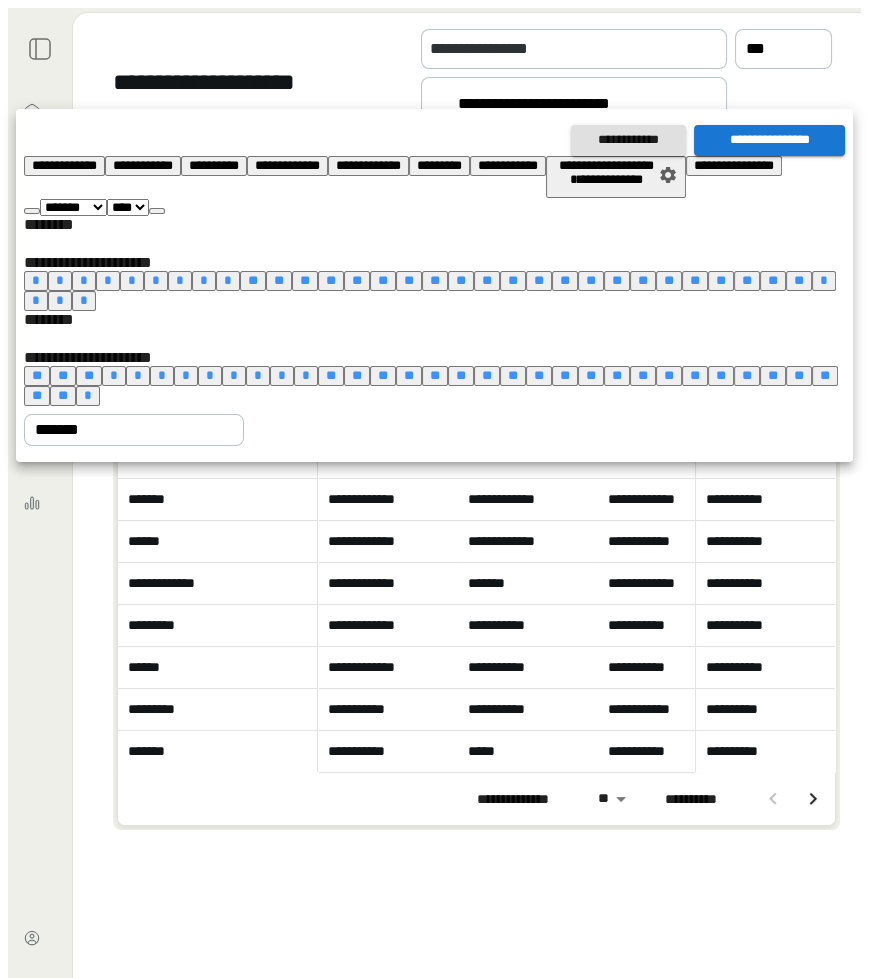 click on "**********" at bounding box center (769, 140) 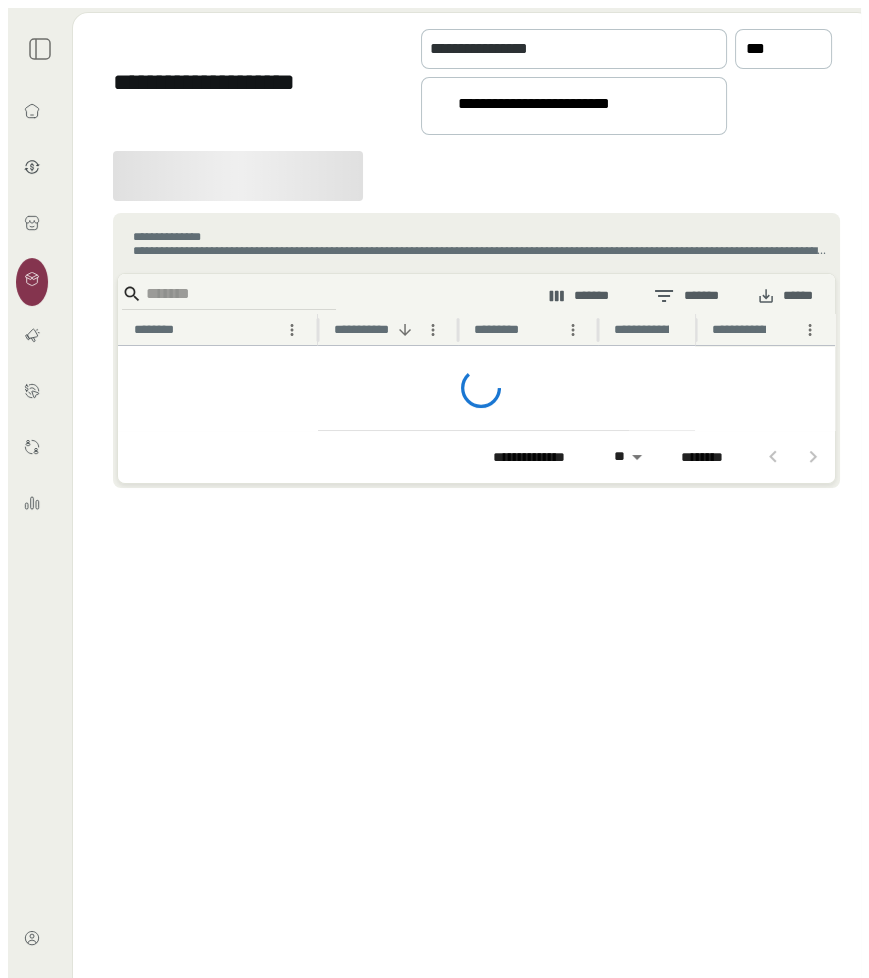 click on "**********" at bounding box center (565, 107) 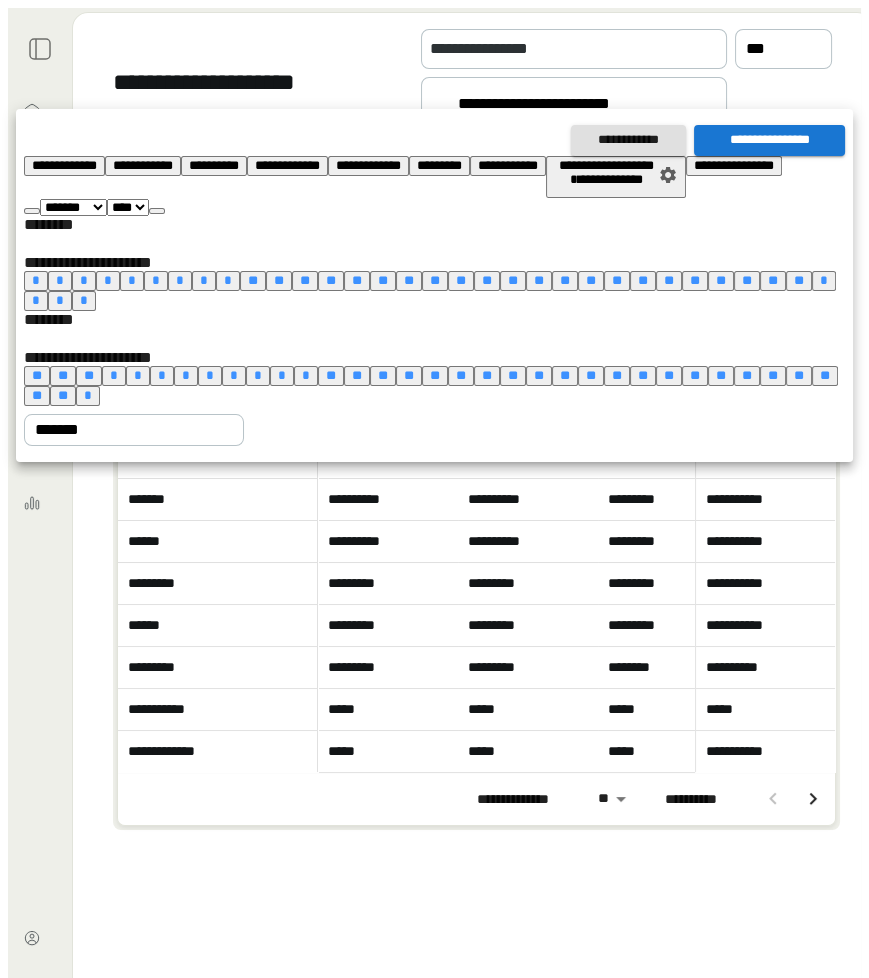 click on "**********" at bounding box center (628, 140) 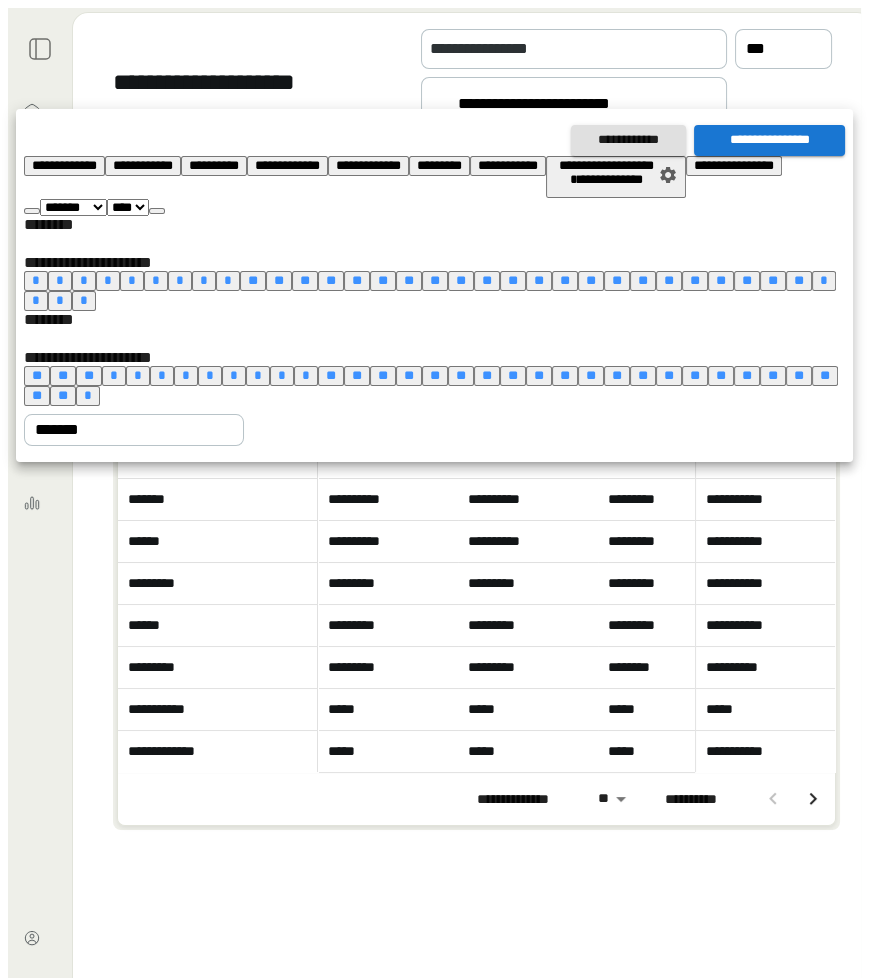 click on "*" at bounding box center [114, 375] 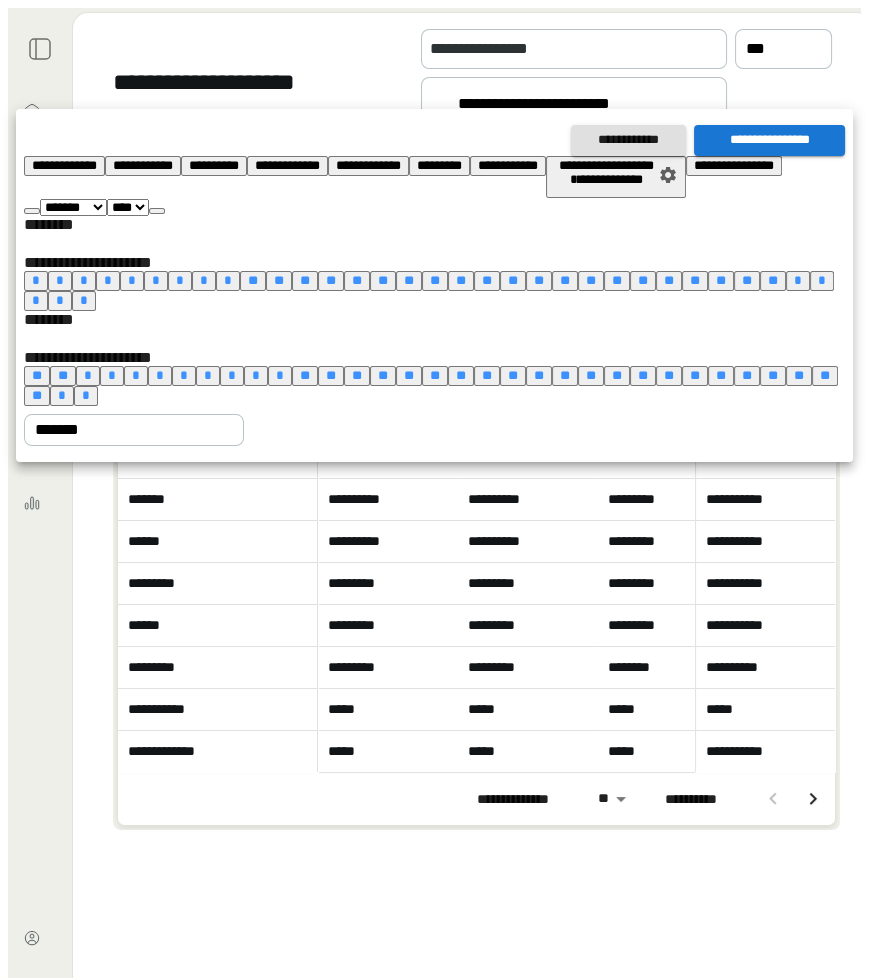 click on "*" at bounding box center [88, 375] 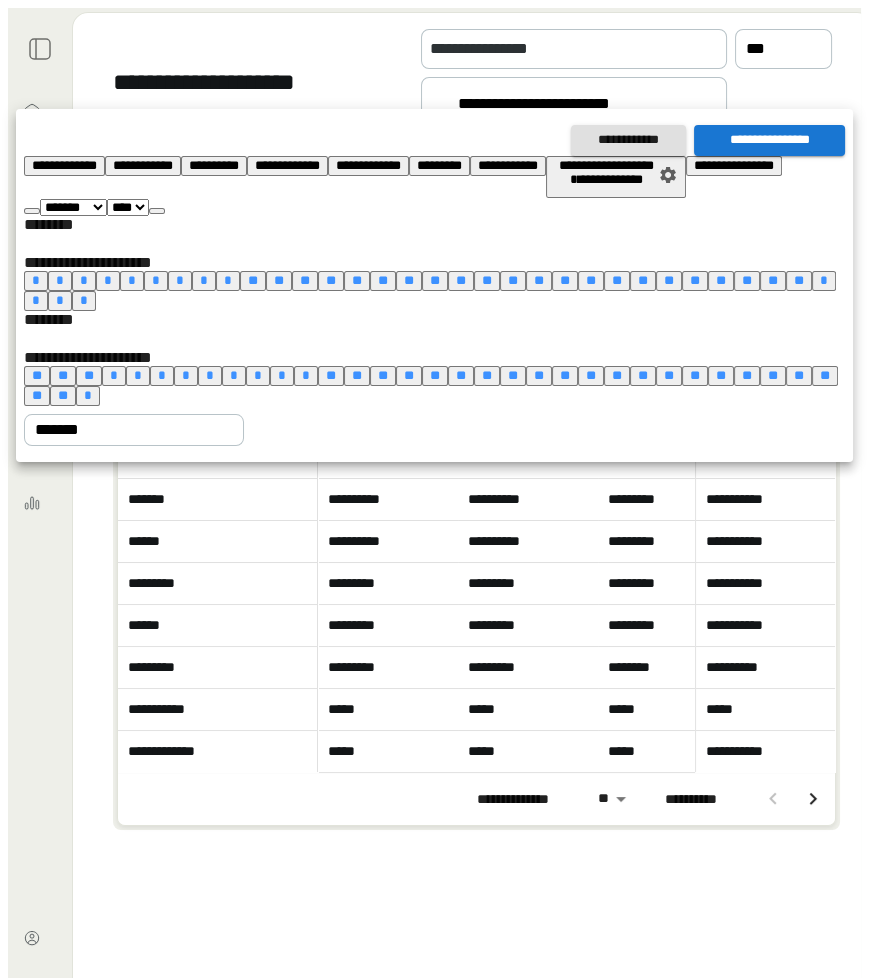 click on "**********" at bounding box center (769, 140) 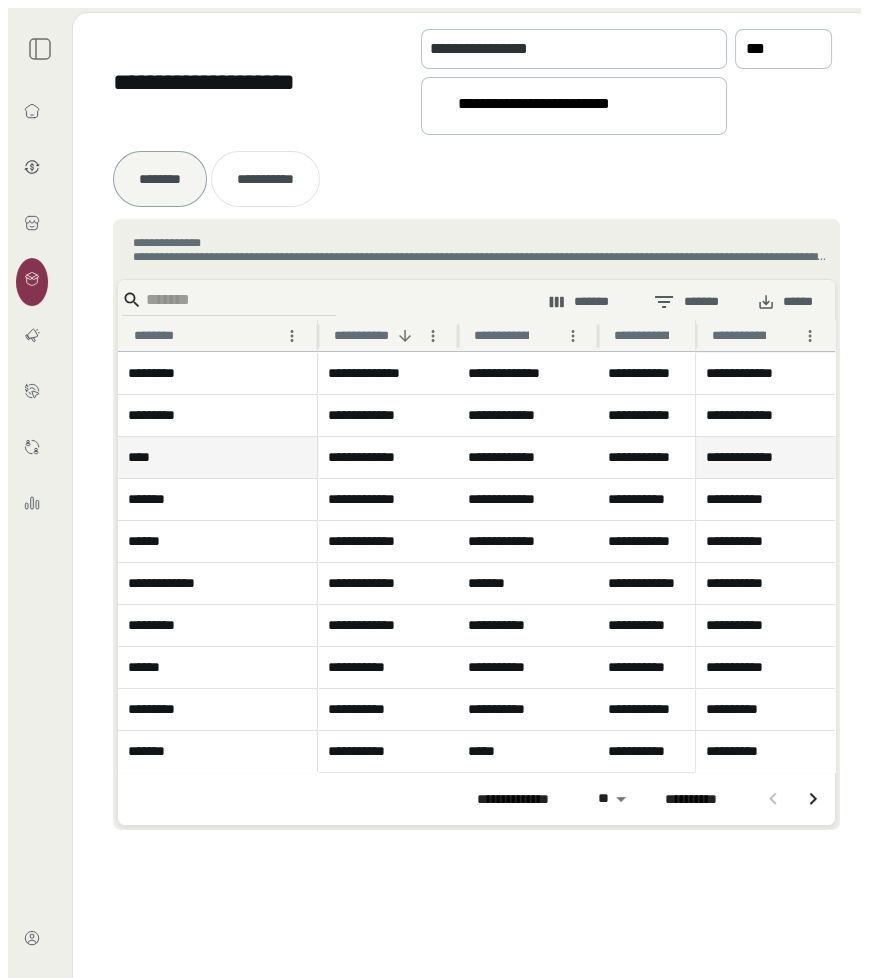 scroll, scrollTop: 0, scrollLeft: 55, axis: horizontal 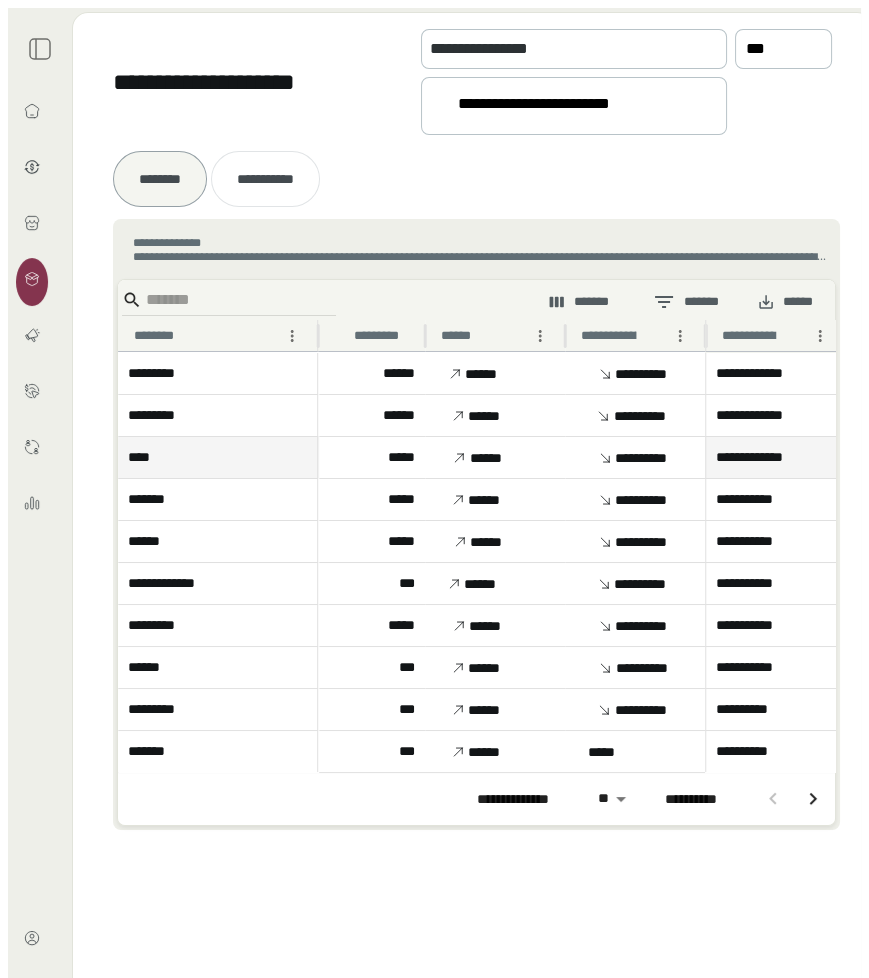 click on "**********" at bounding box center [466, 373] 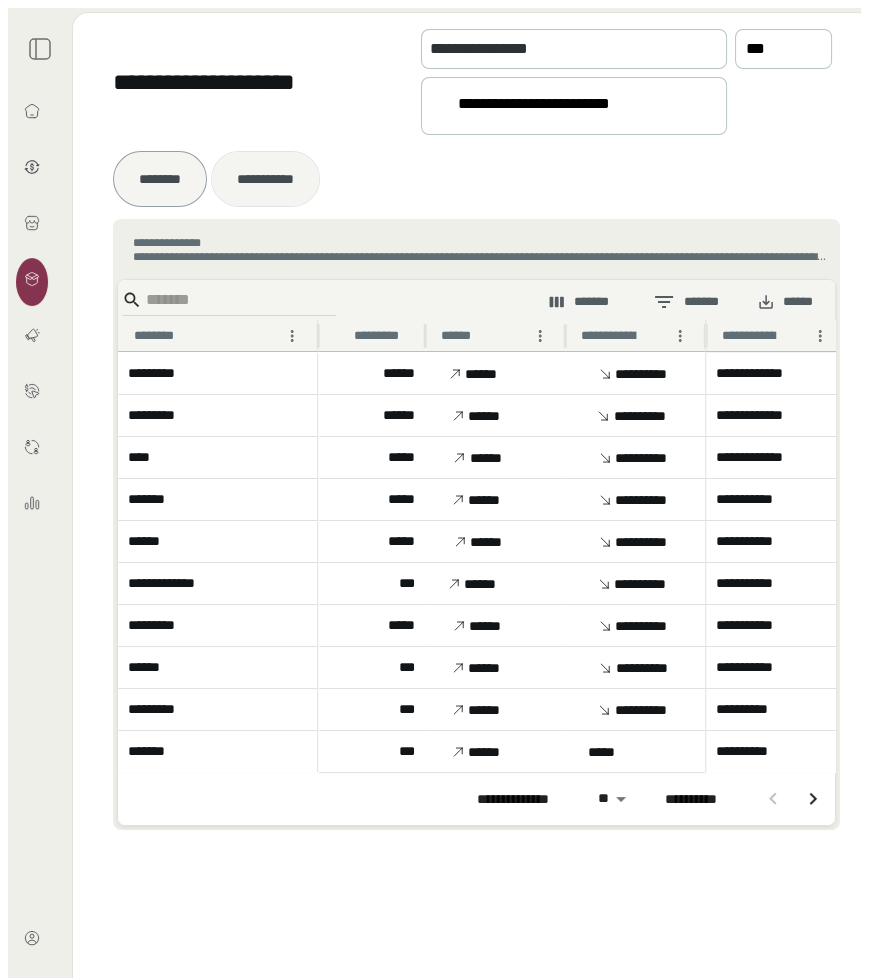 click on "**********" at bounding box center [160, 179] 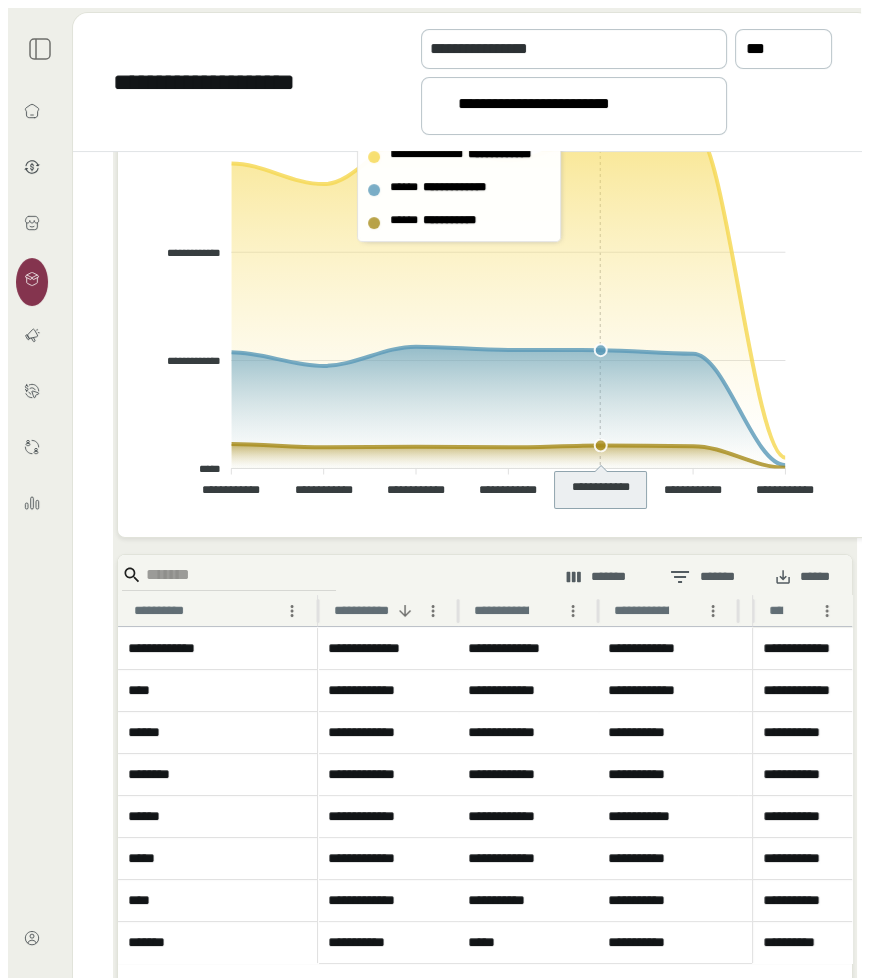 scroll, scrollTop: 380, scrollLeft: 0, axis: vertical 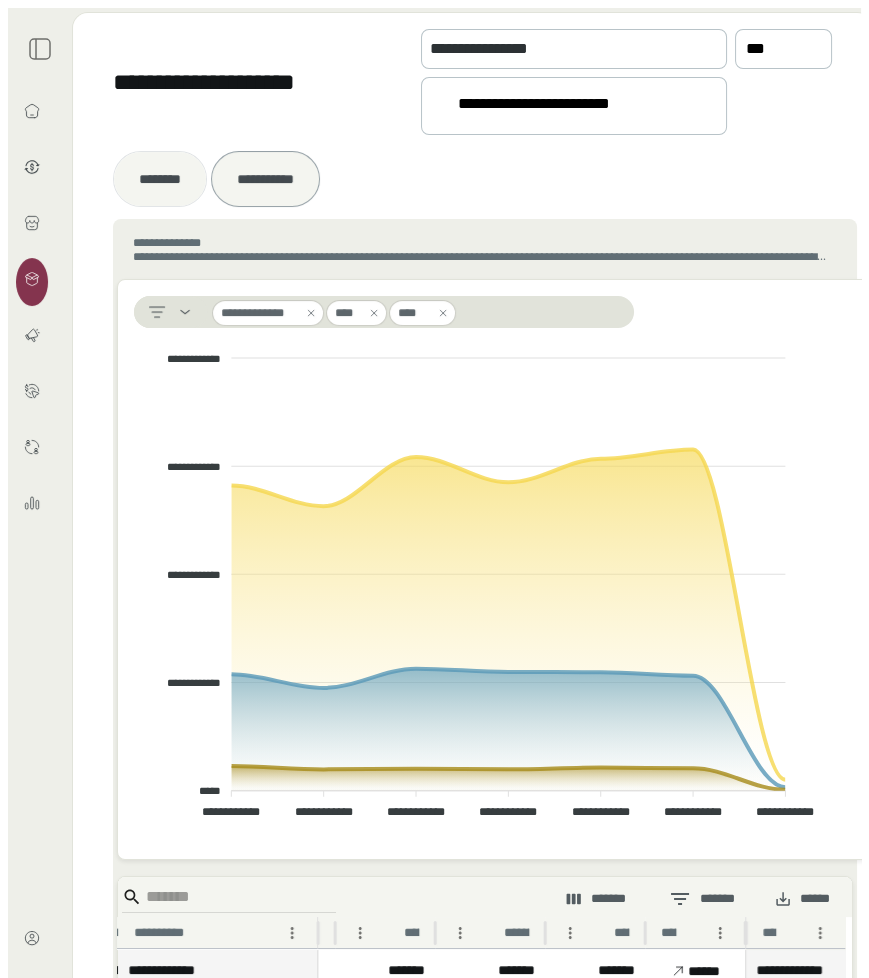 click on "********" at bounding box center [160, 179] 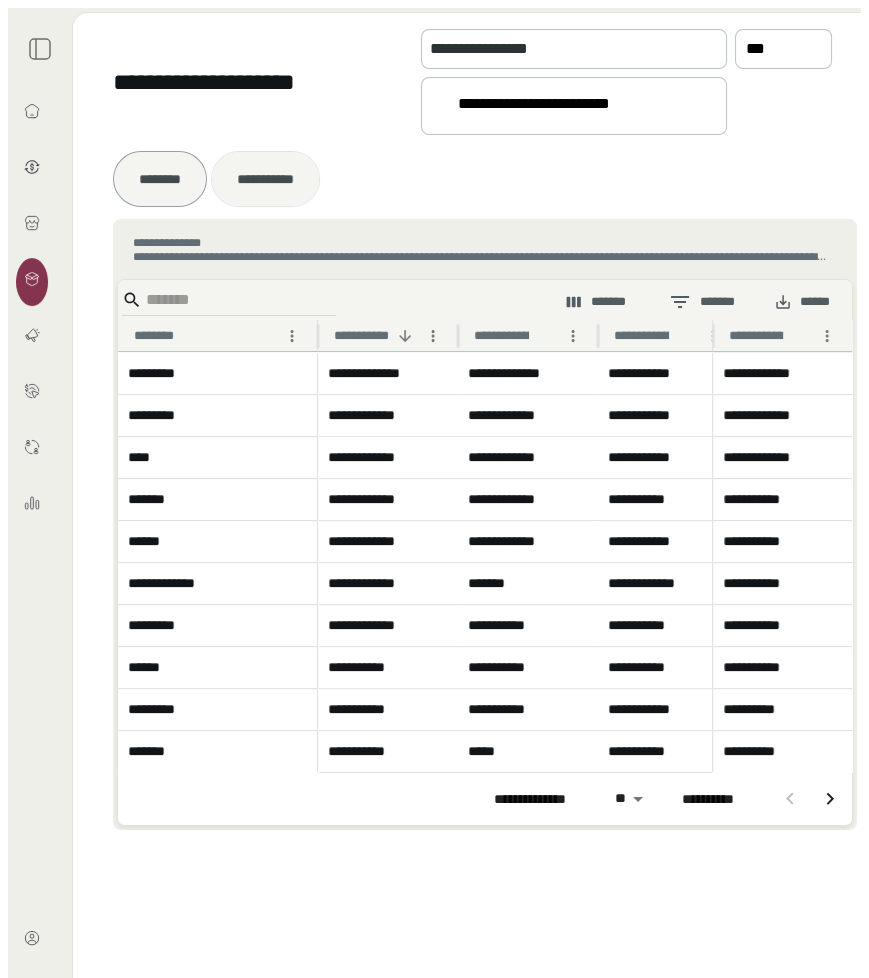 click on "**********" at bounding box center [160, 179] 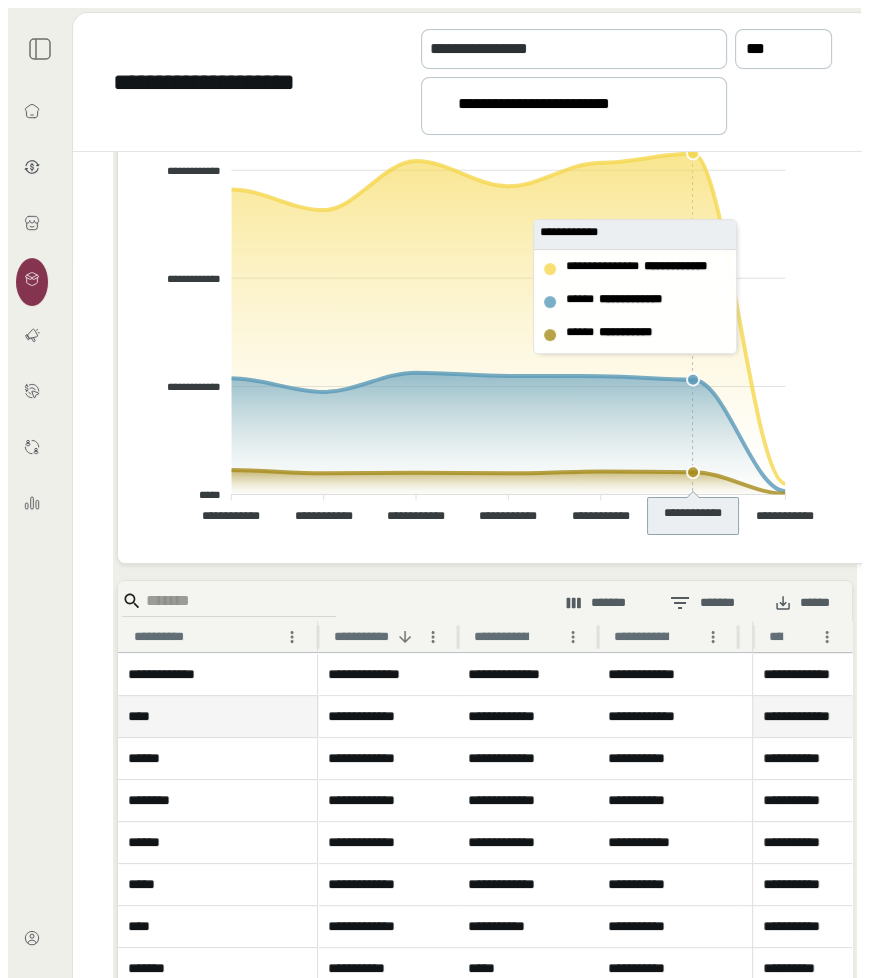 scroll, scrollTop: 298, scrollLeft: 0, axis: vertical 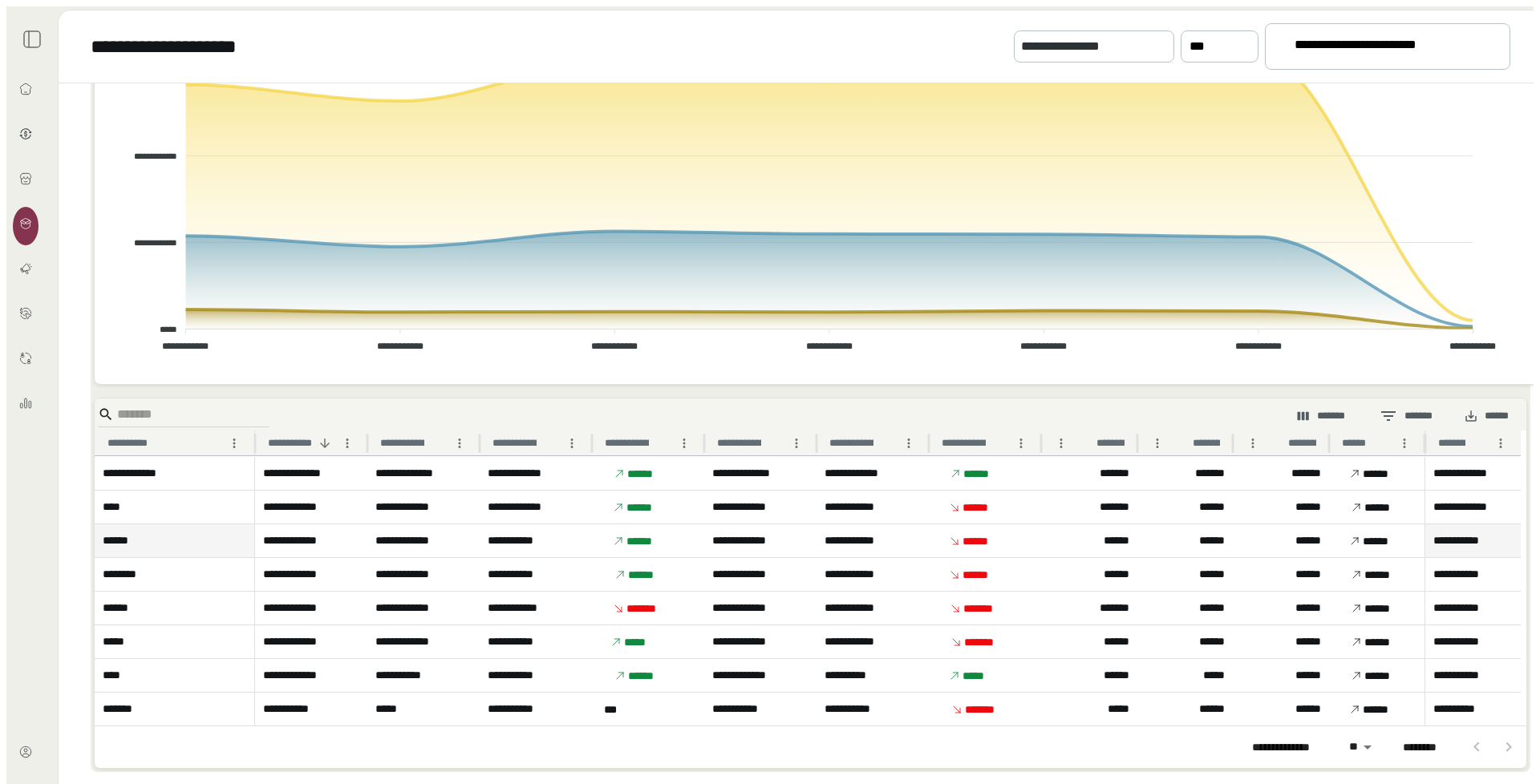 click on "******" at bounding box center [1089, 473] 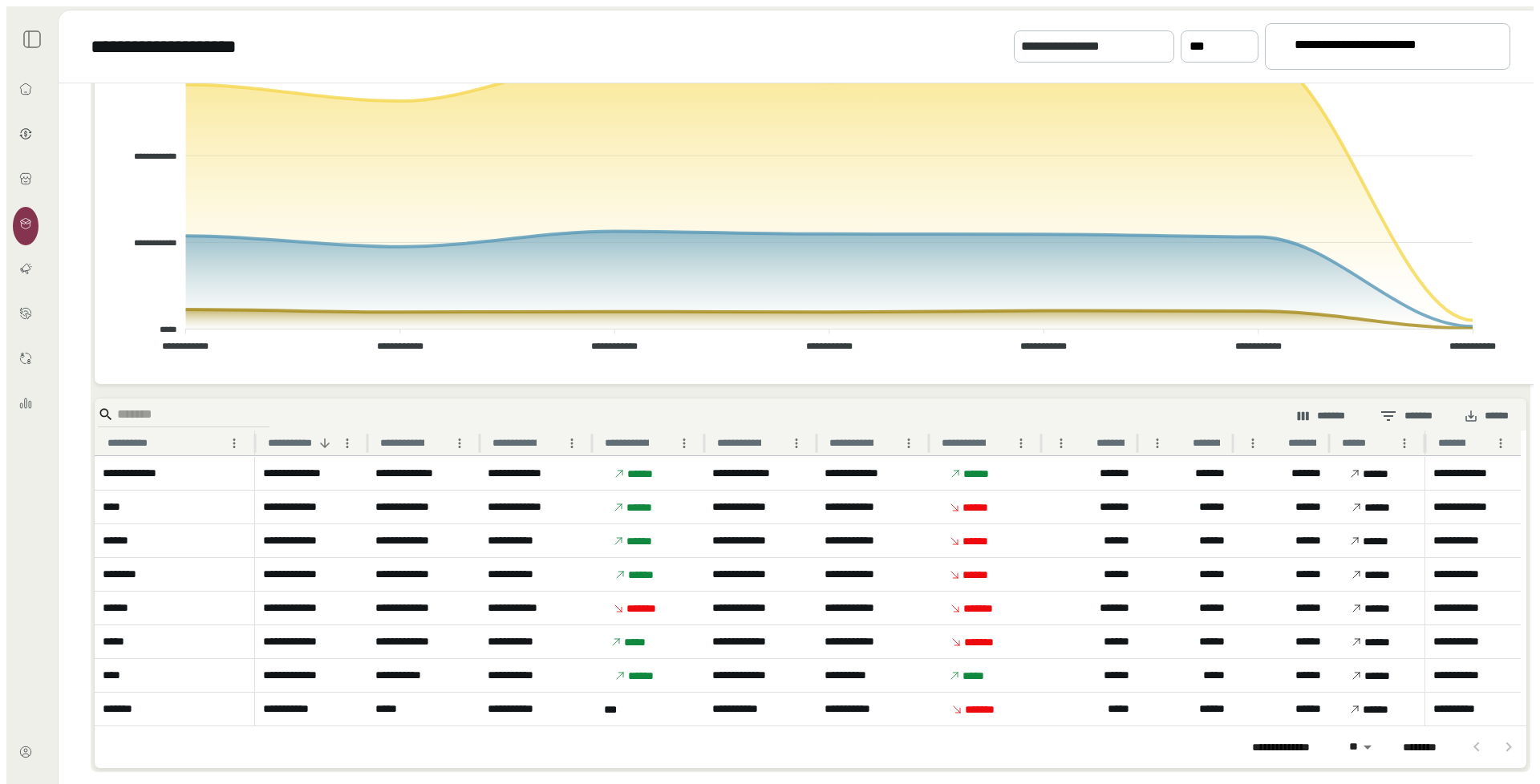 click on "*******" at bounding box center [1322, 416] 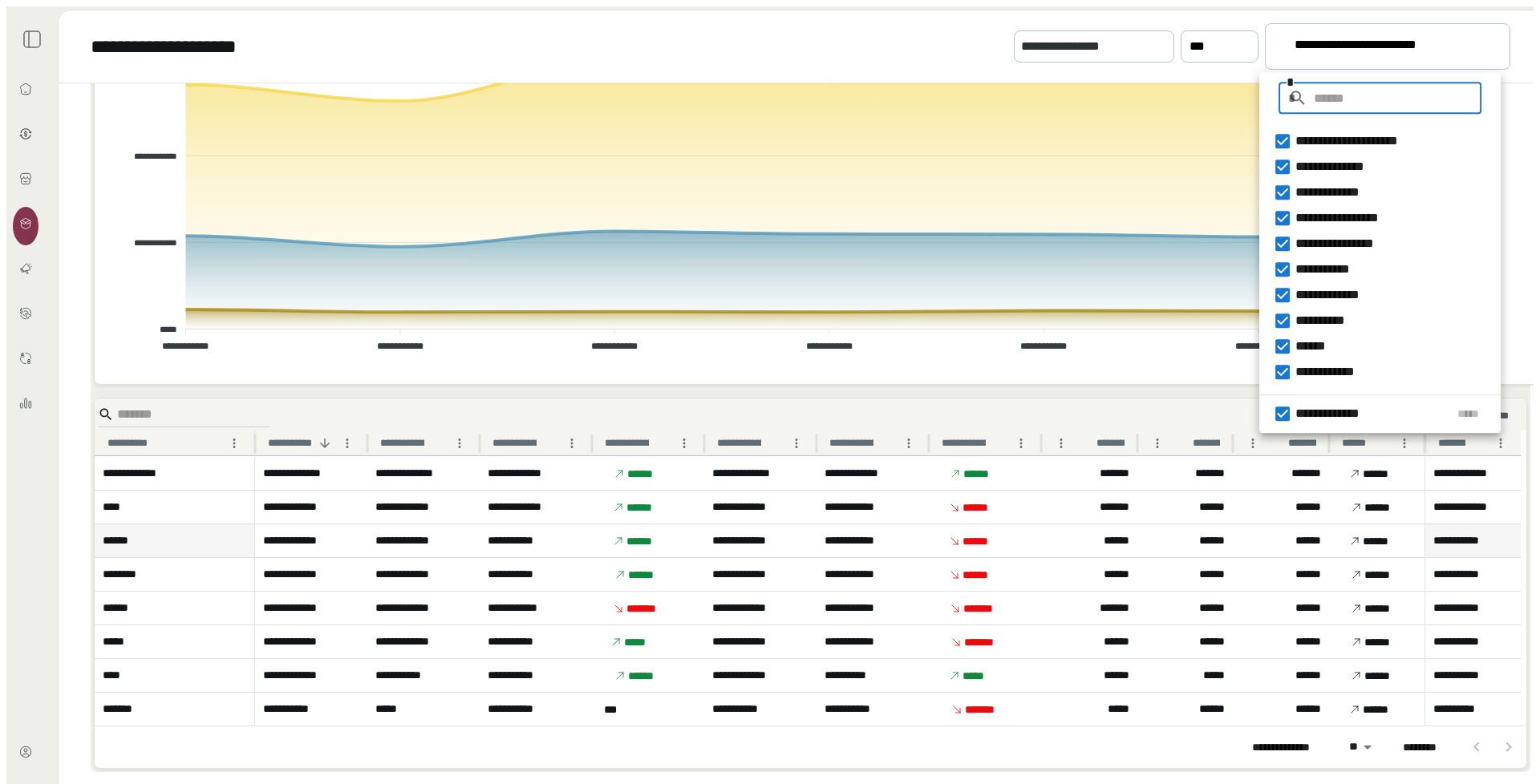 click on "**********" at bounding box center [873, 473] 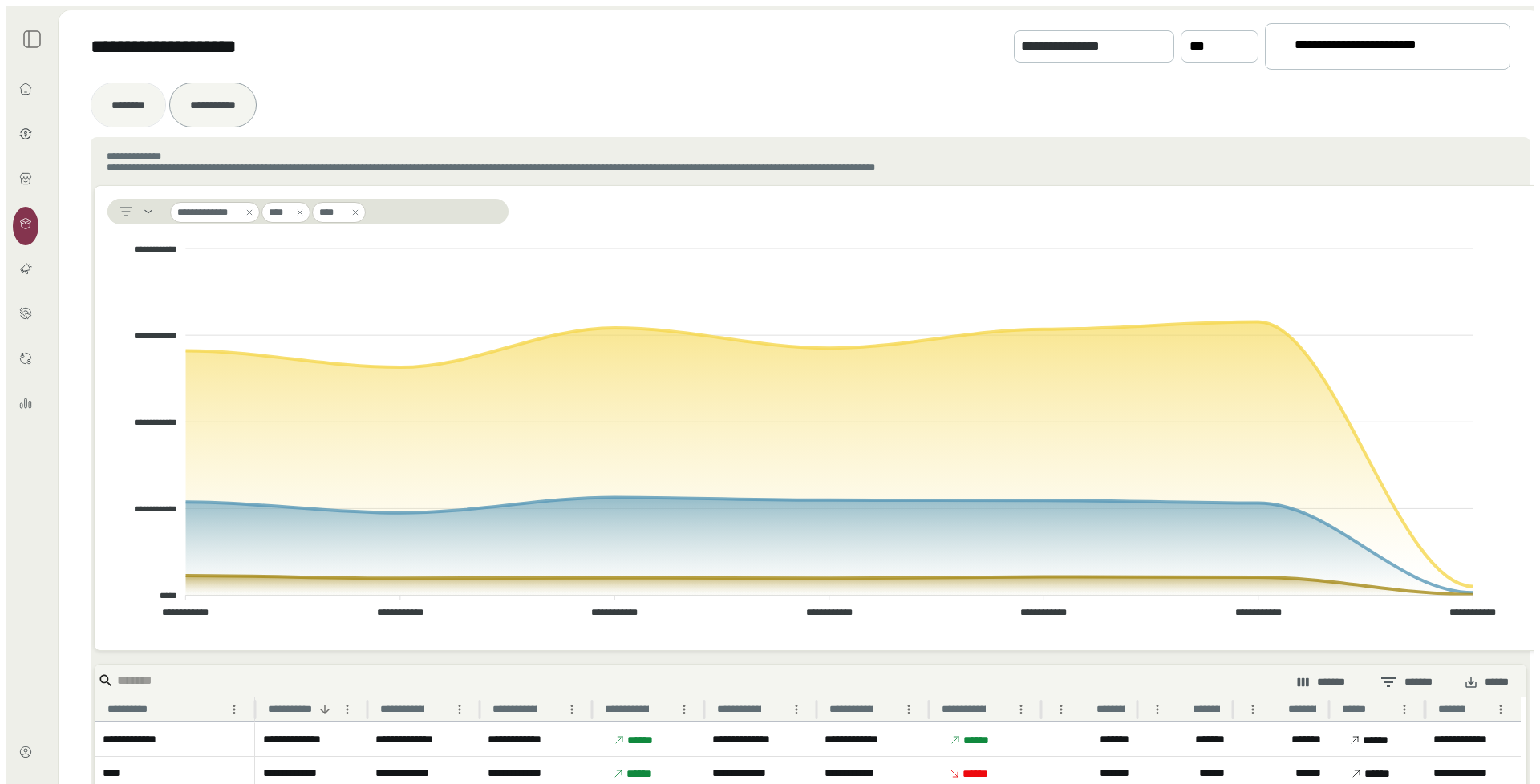 click at bounding box center [128, 105] 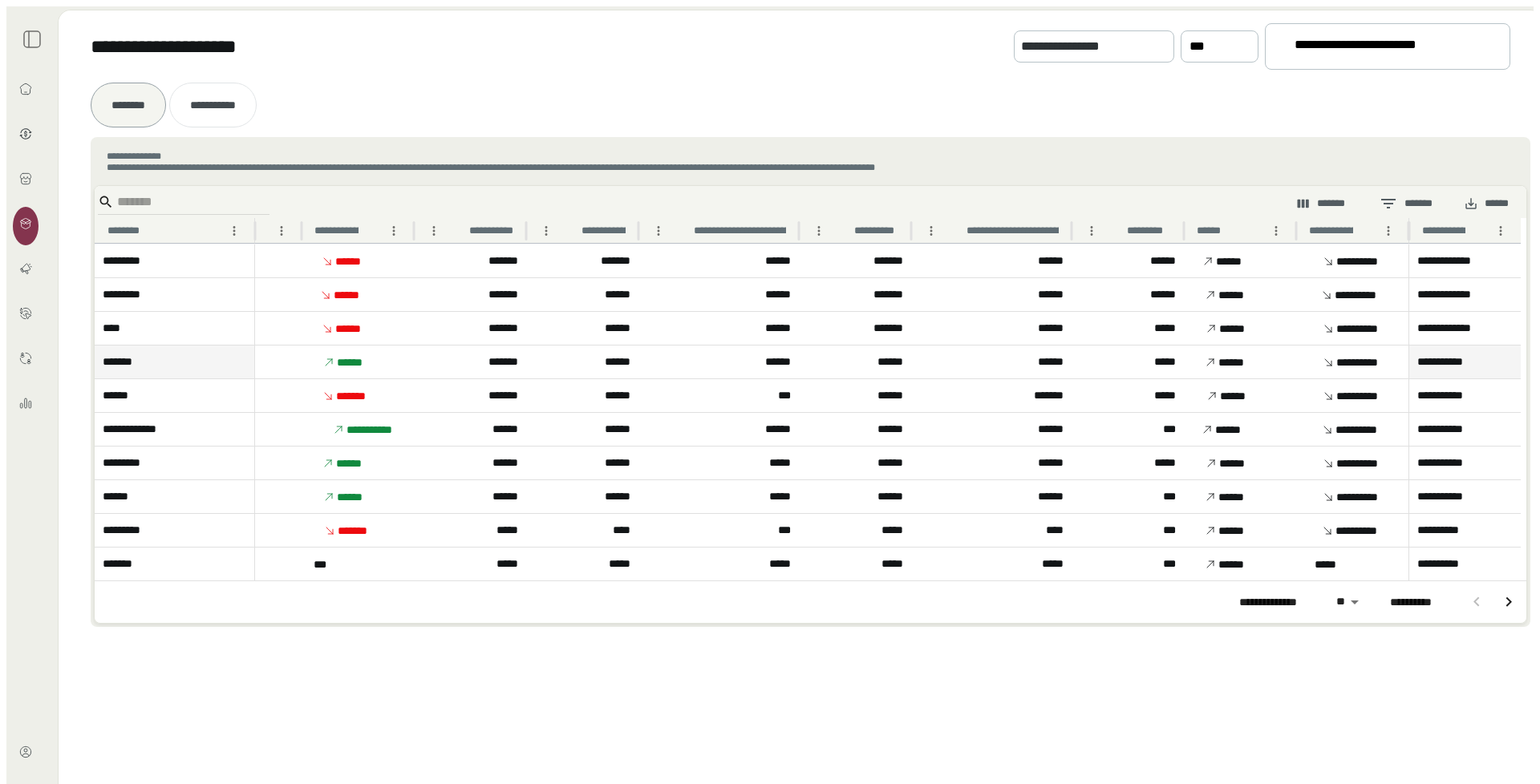 type 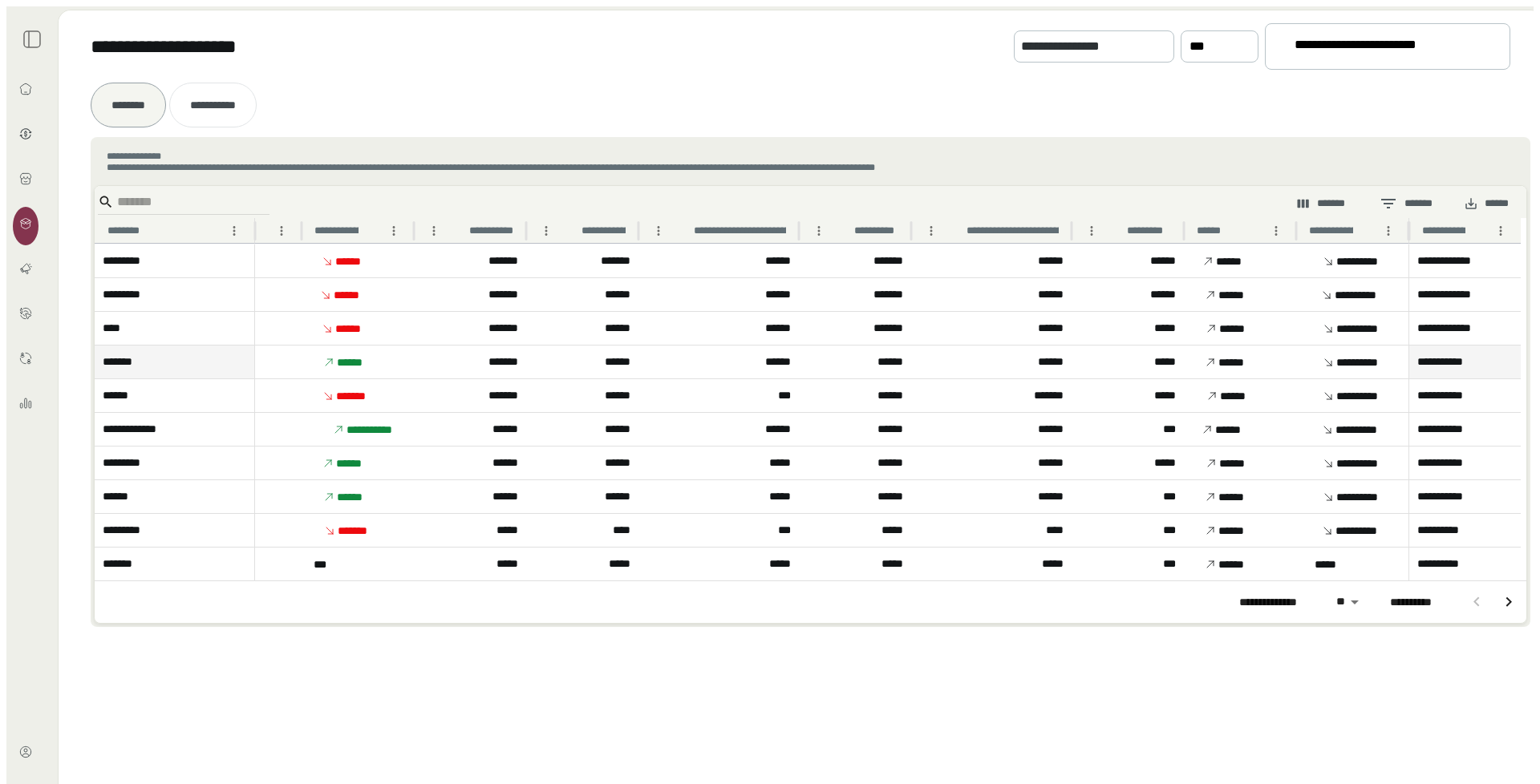 scroll, scrollTop: 0, scrollLeft: 255, axis: horizontal 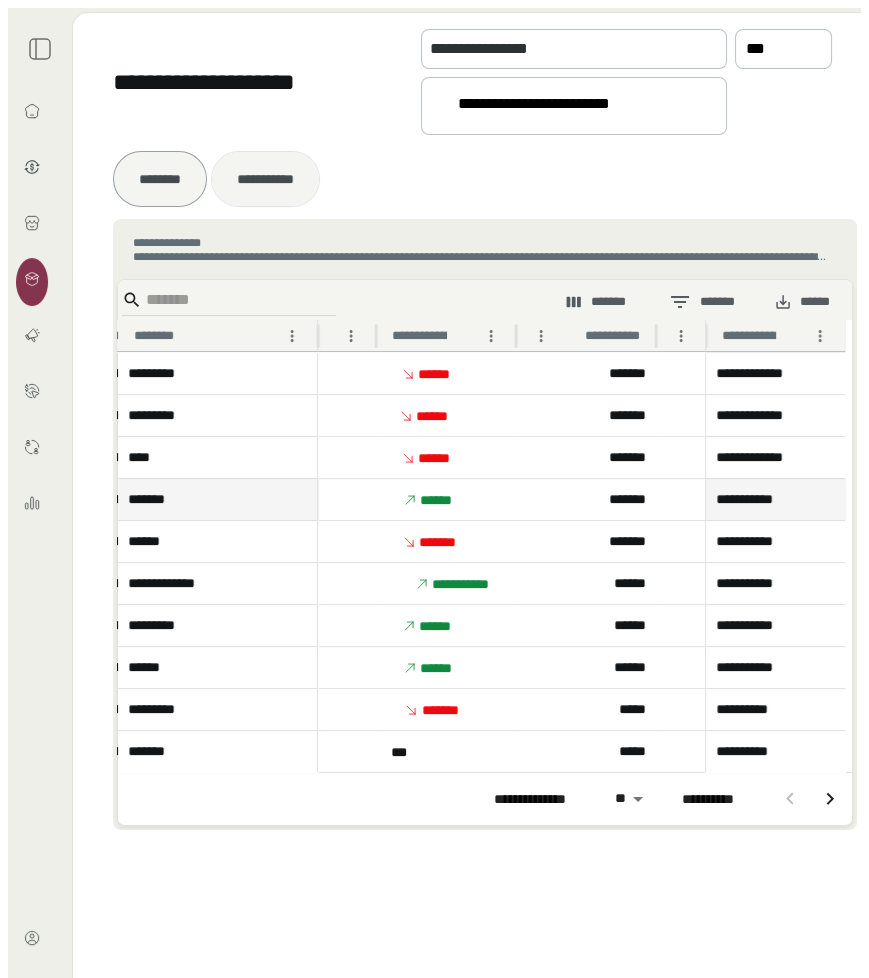 click on "**********" at bounding box center (160, 179) 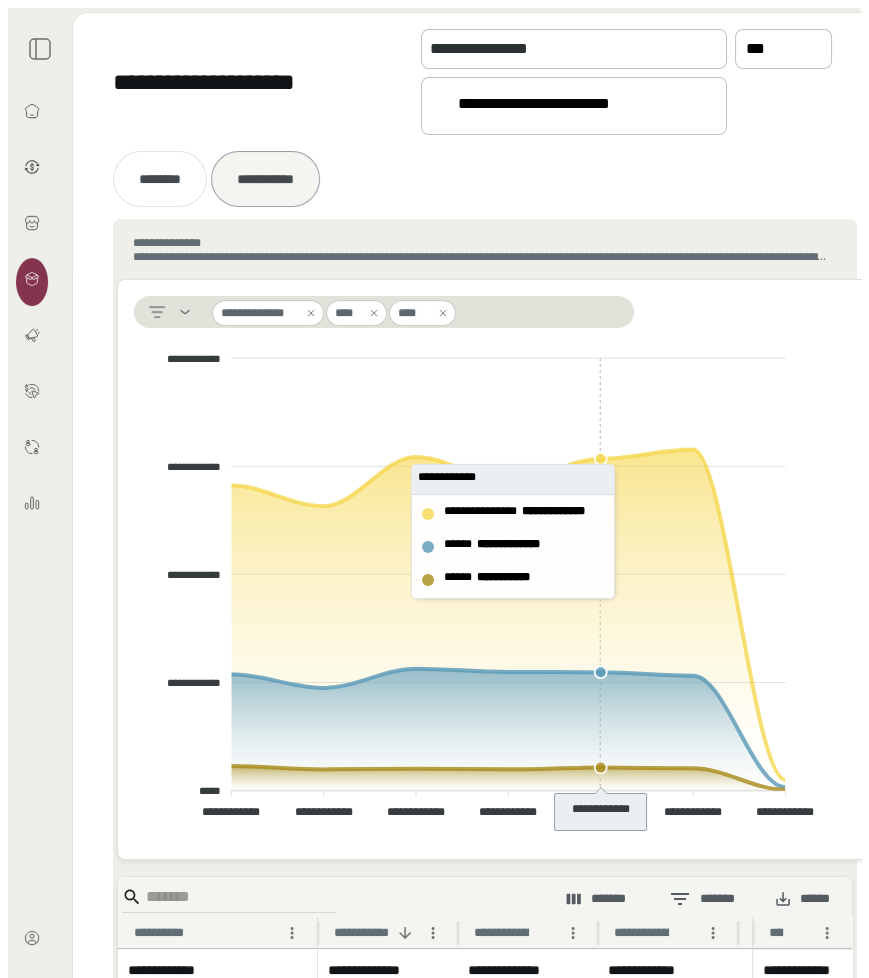 scroll, scrollTop: 380, scrollLeft: 0, axis: vertical 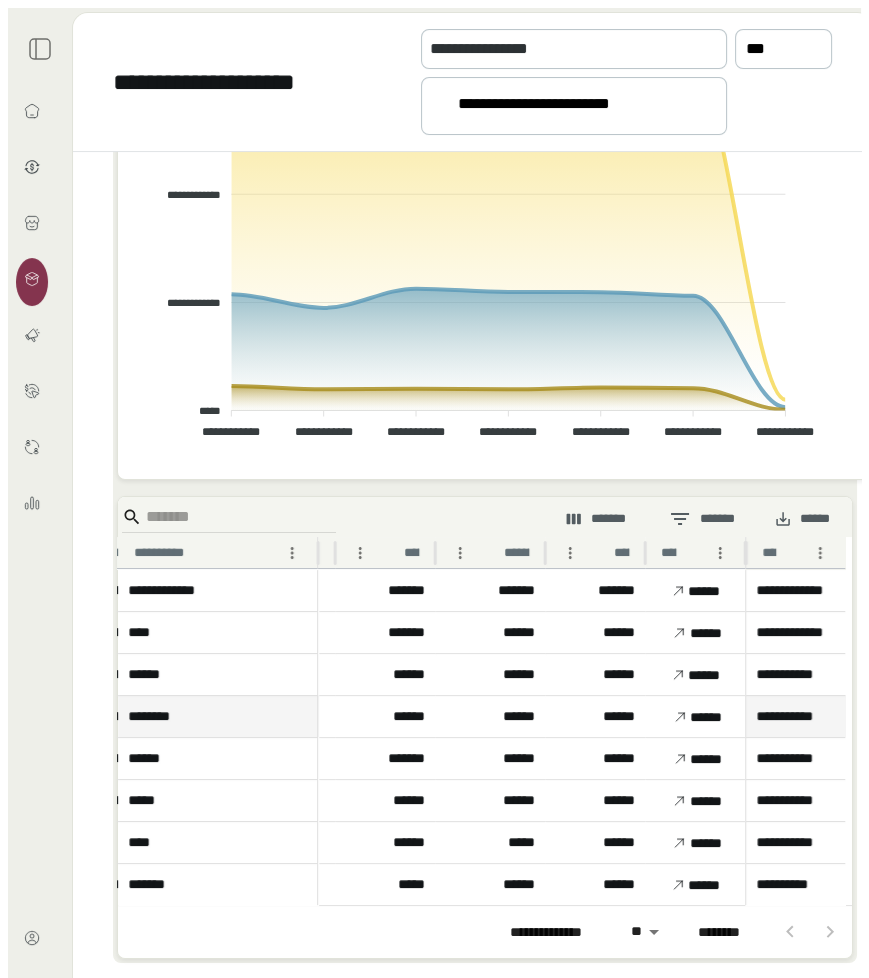 click at bounding box center [40, 49] 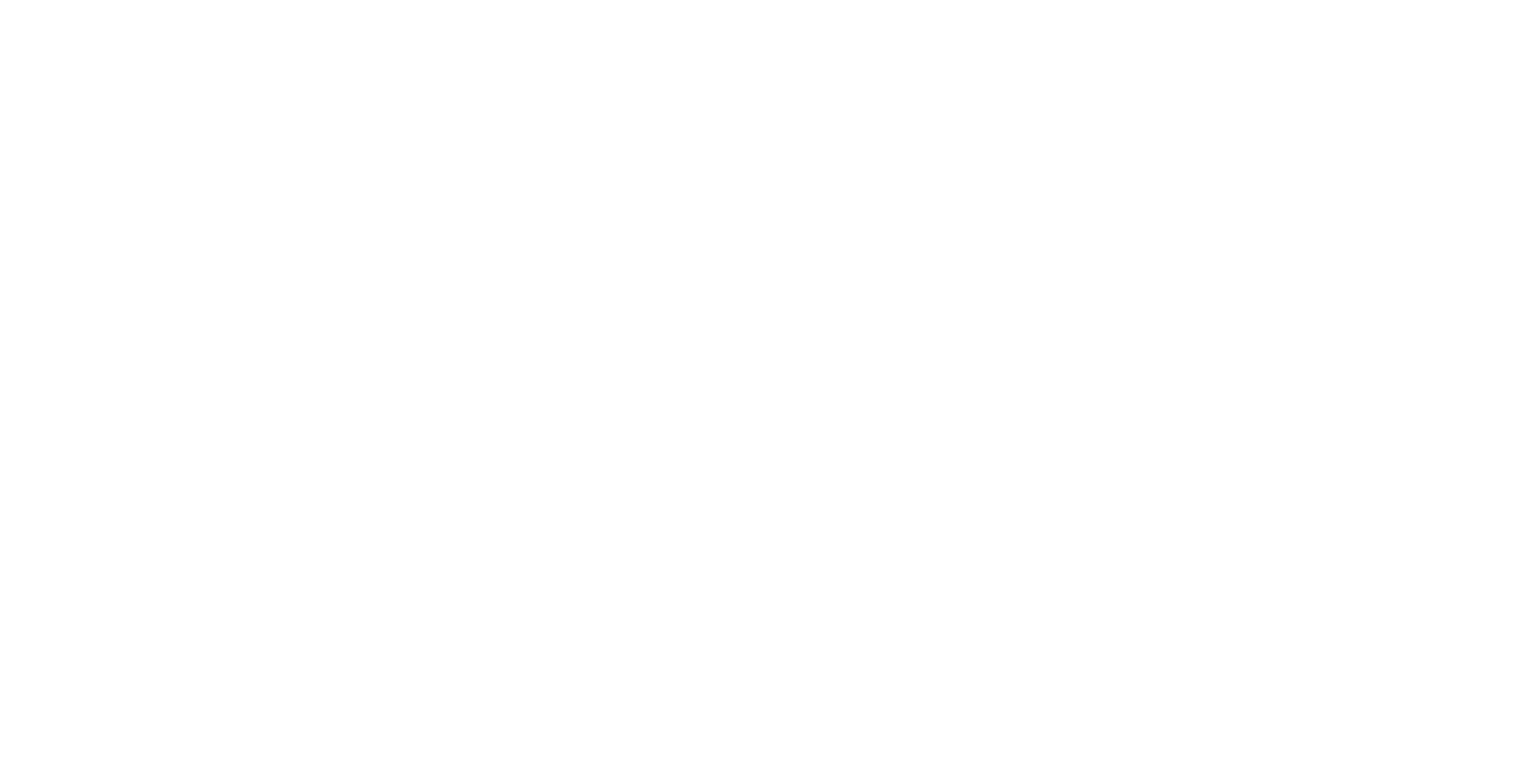 scroll, scrollTop: 0, scrollLeft: 0, axis: both 